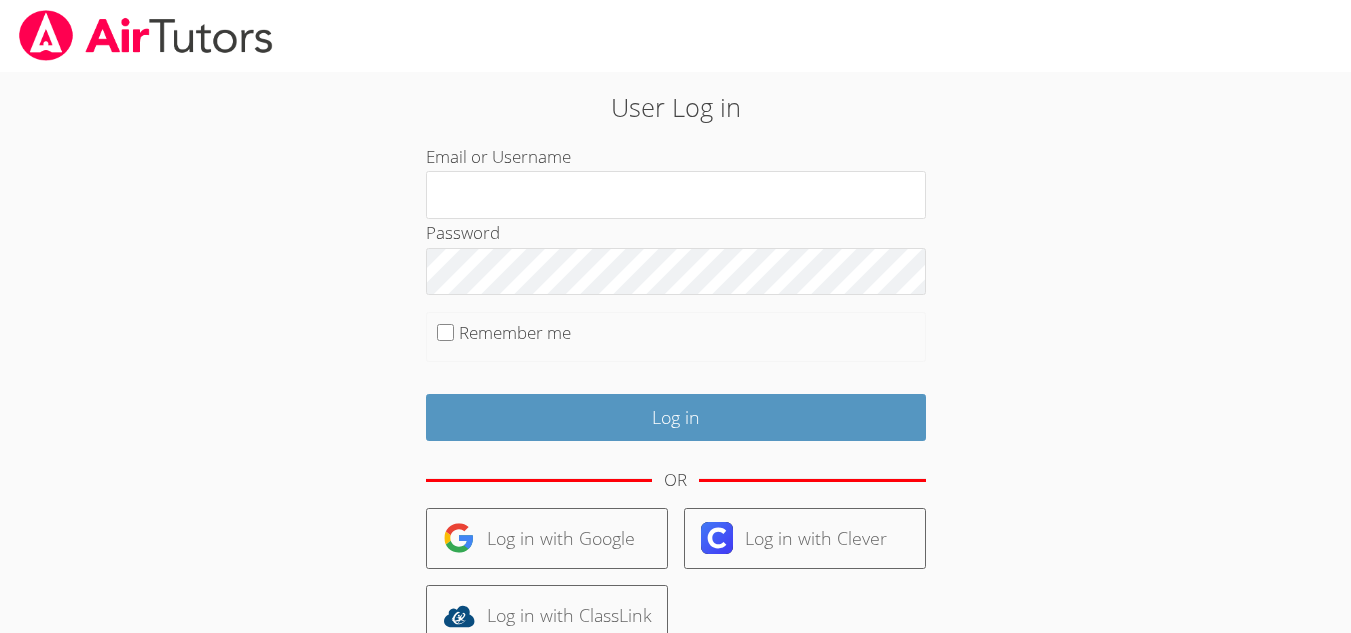 scroll, scrollTop: 0, scrollLeft: 0, axis: both 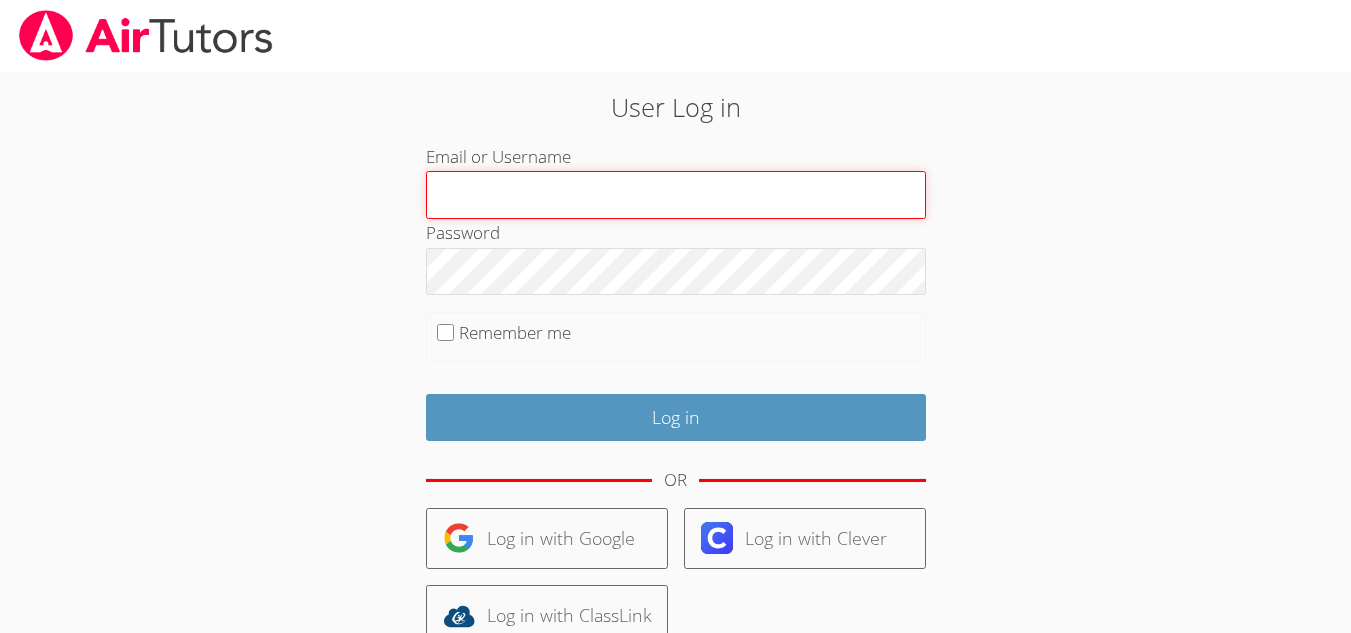 type on "[EMAIL]" 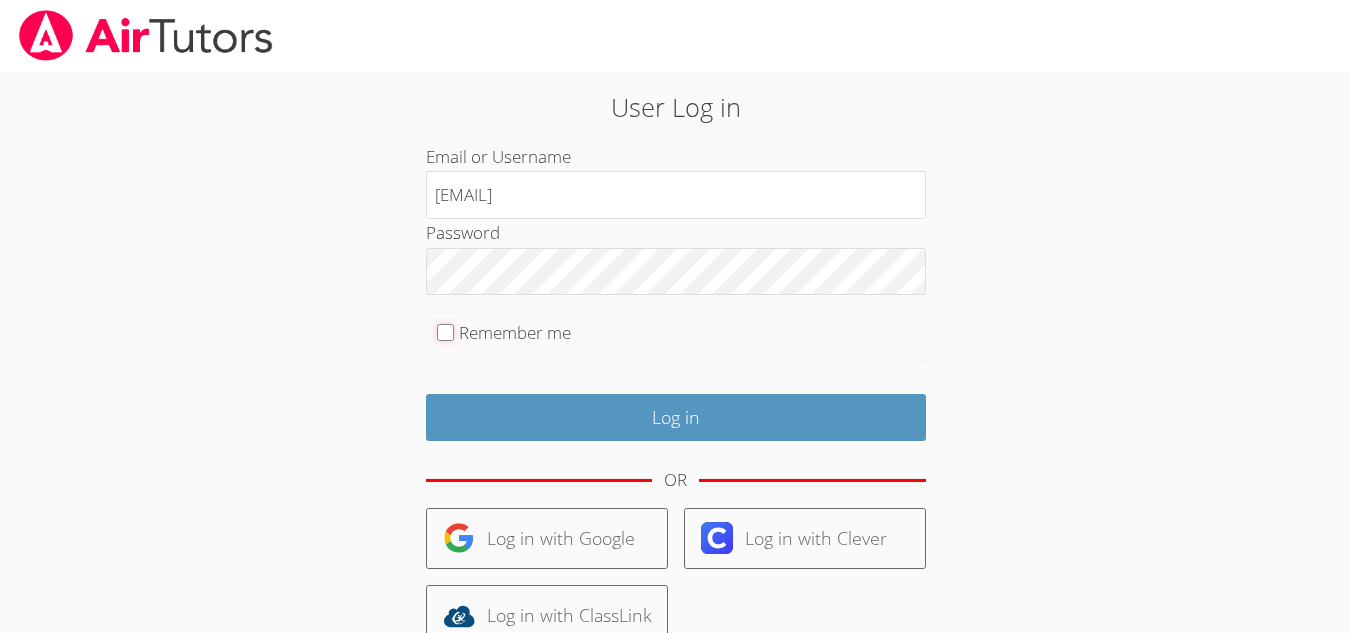 click on "Remember me" at bounding box center [445, 332] 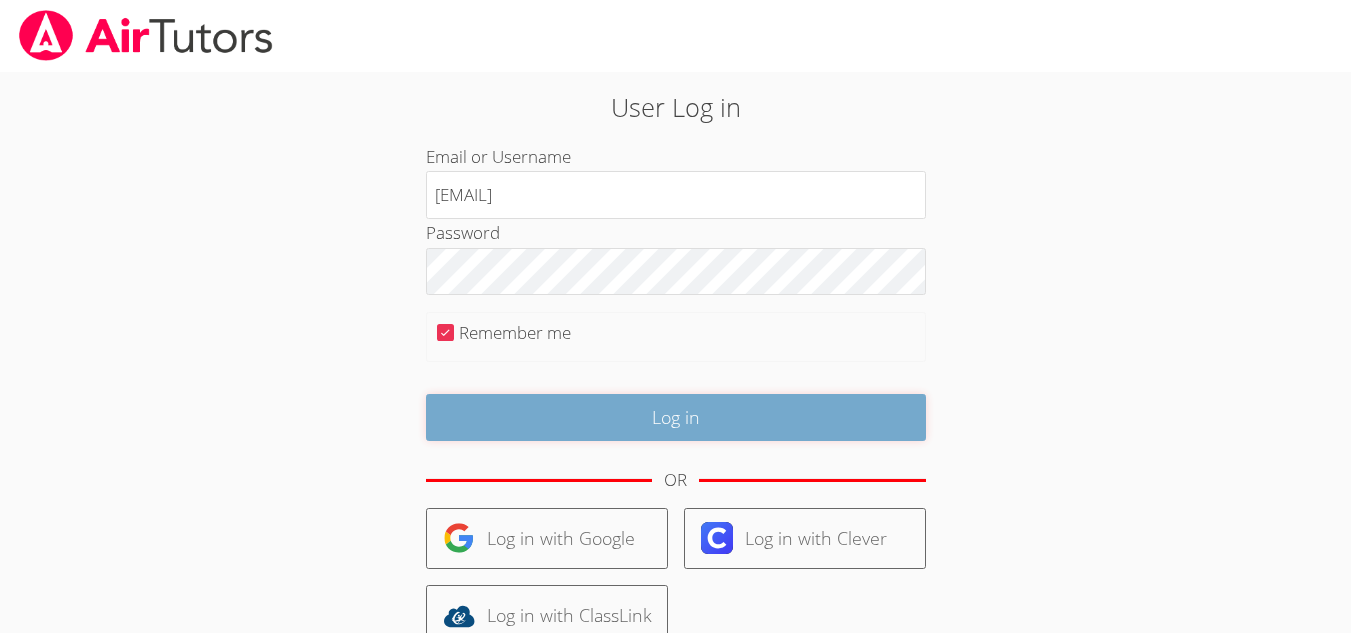 click on "Log in" at bounding box center [676, 417] 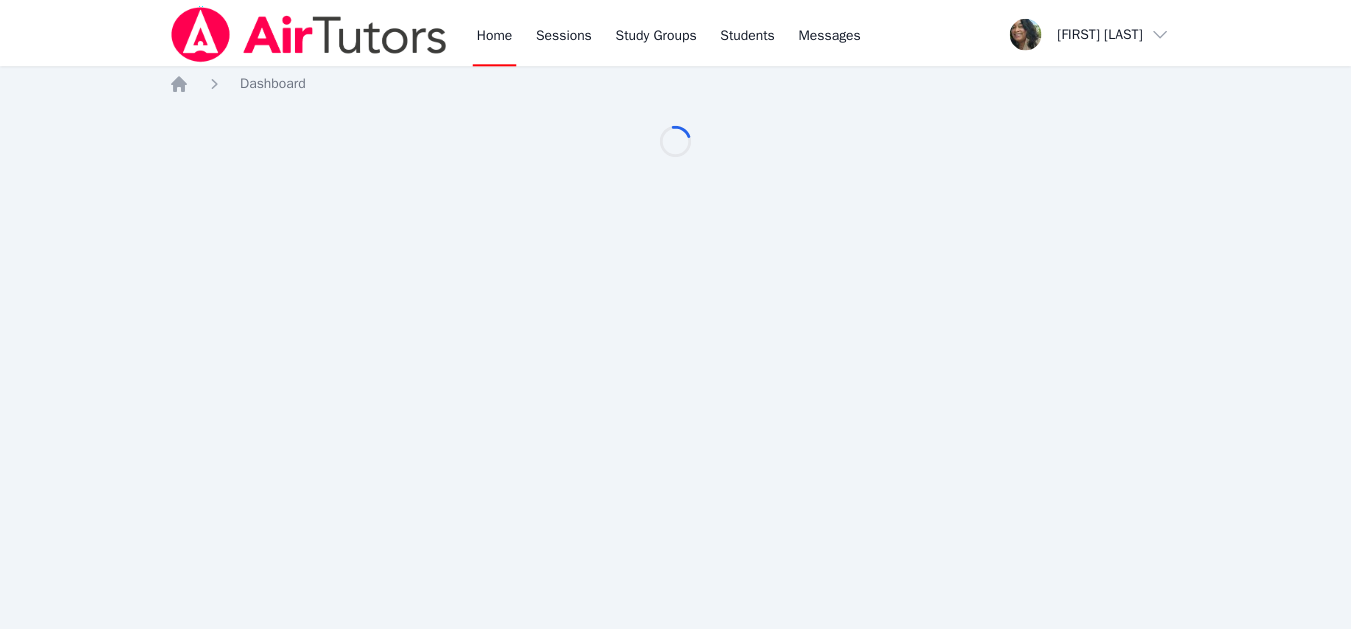 scroll, scrollTop: 0, scrollLeft: 0, axis: both 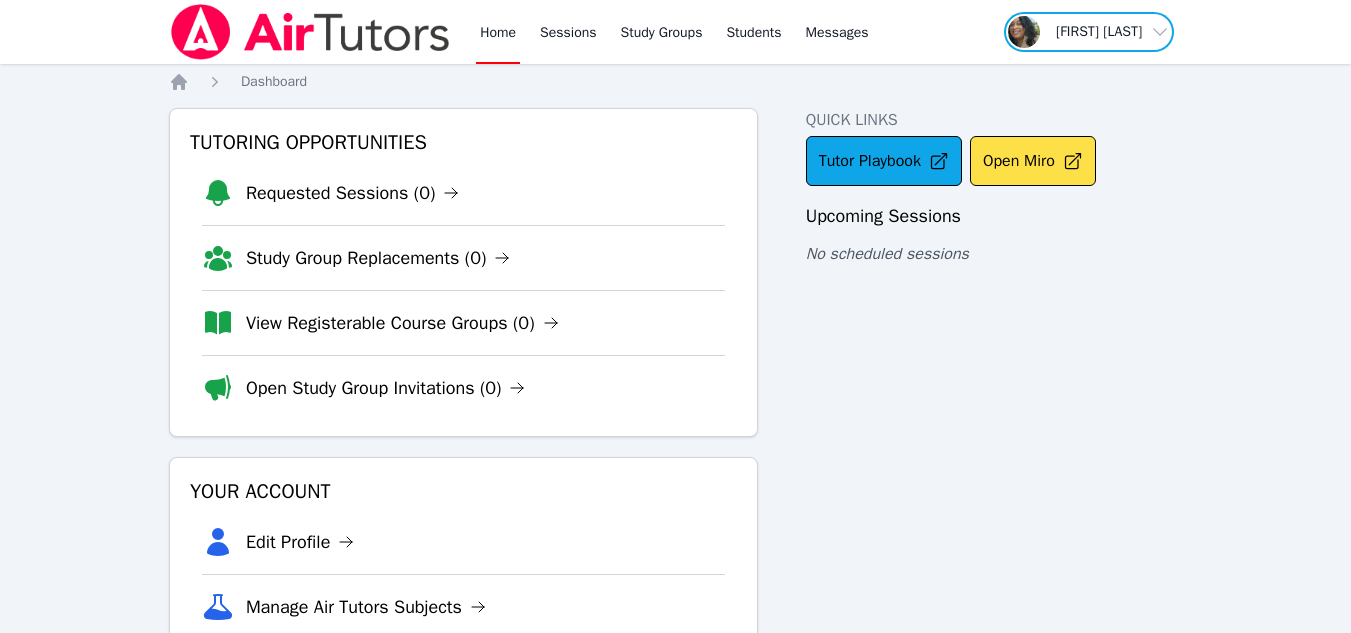 click at bounding box center (1089, 32) 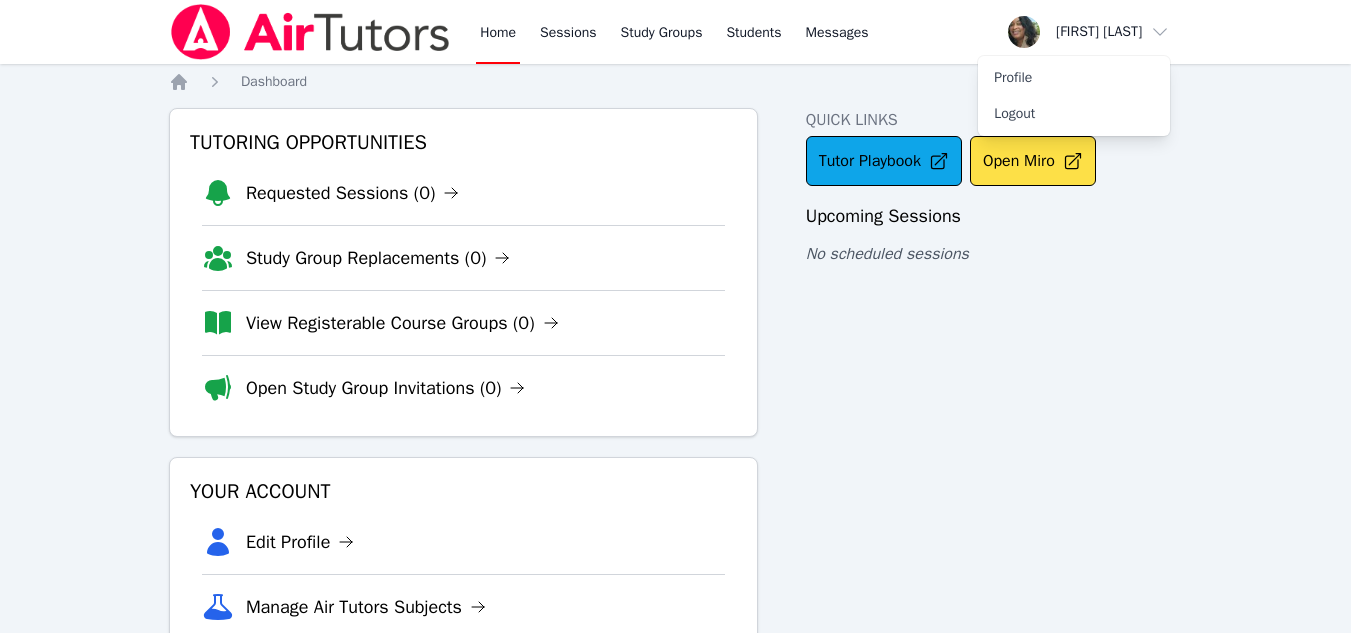 click on "Home Sessions Study Groups Students Messages Open user menu [FIRST] [LAST] Profile Logout Open main menu" at bounding box center [675, 32] 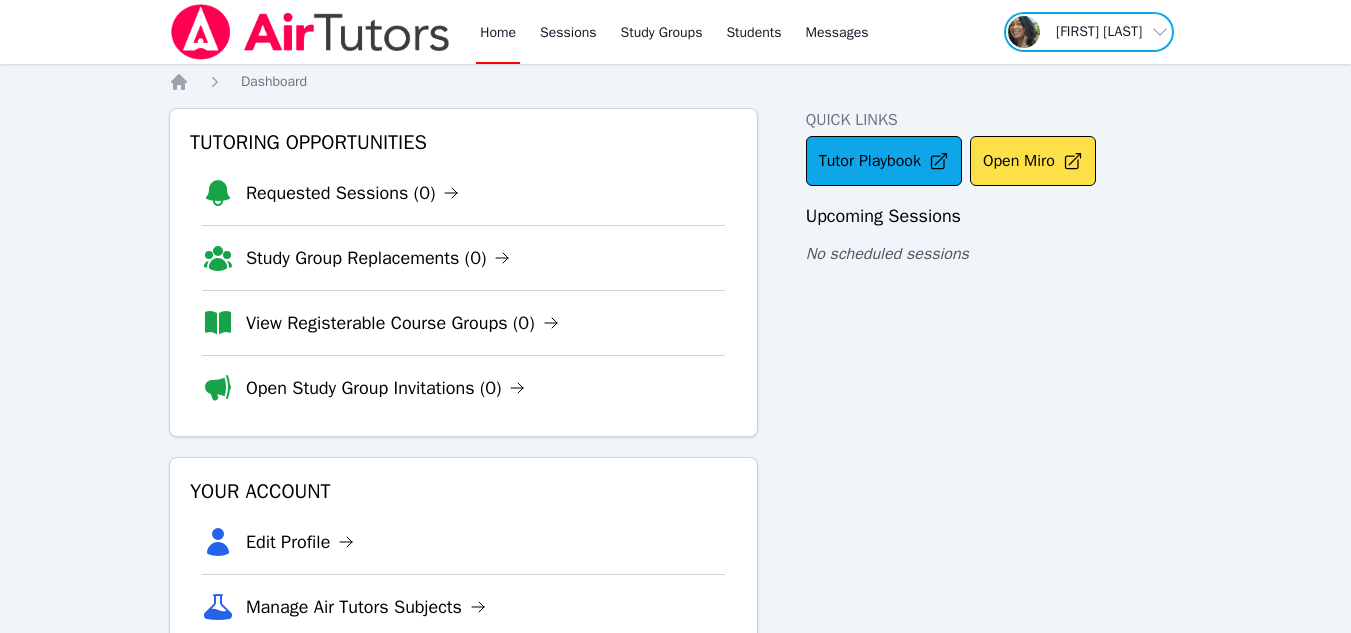click at bounding box center (1089, 32) 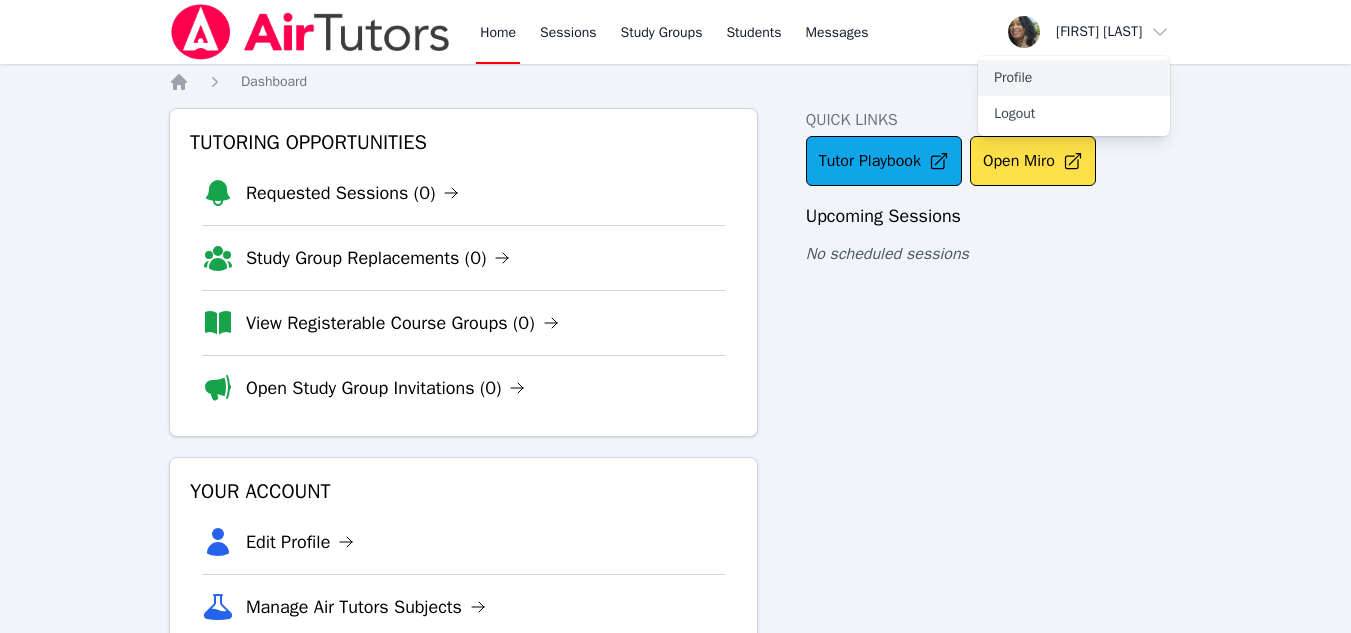 click on "Profile" at bounding box center [1074, 78] 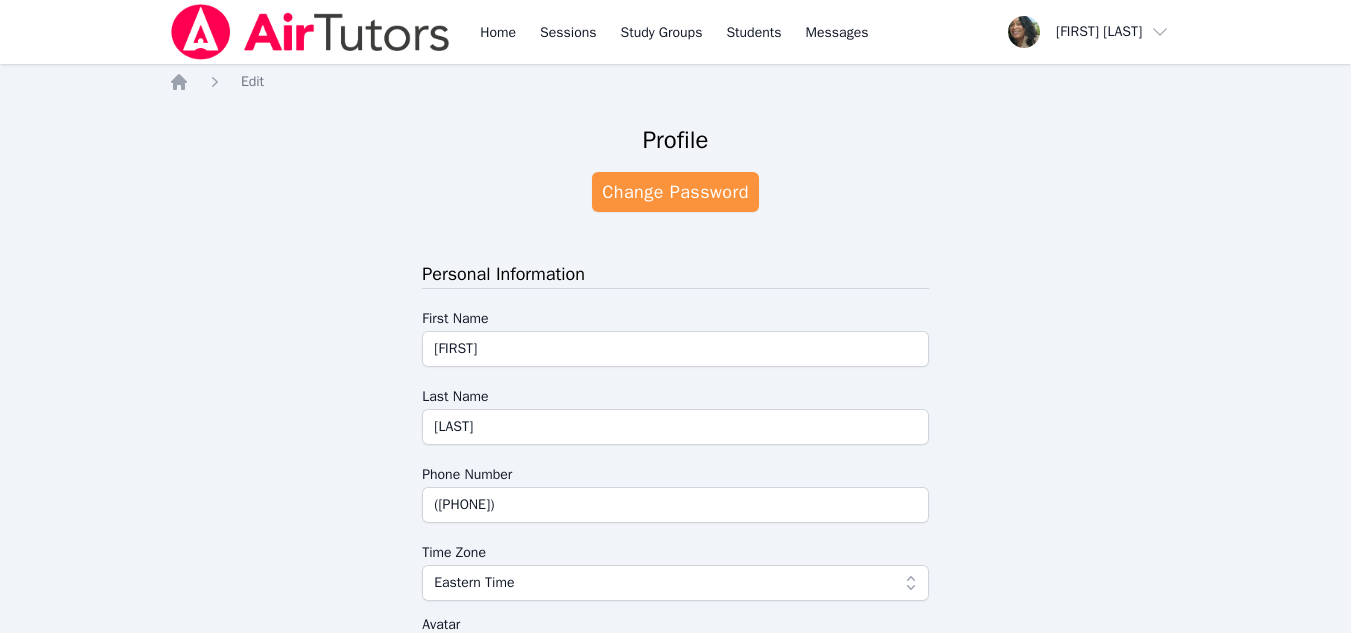scroll, scrollTop: 553, scrollLeft: 0, axis: vertical 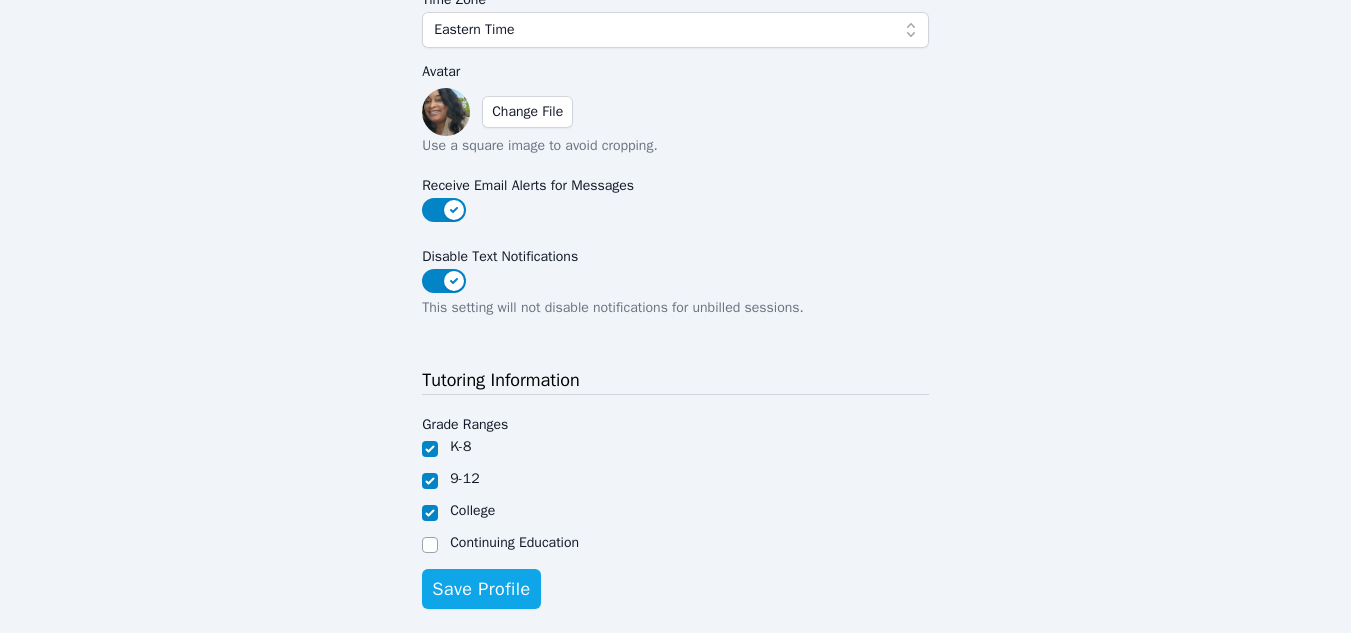 click at bounding box center [446, 112] 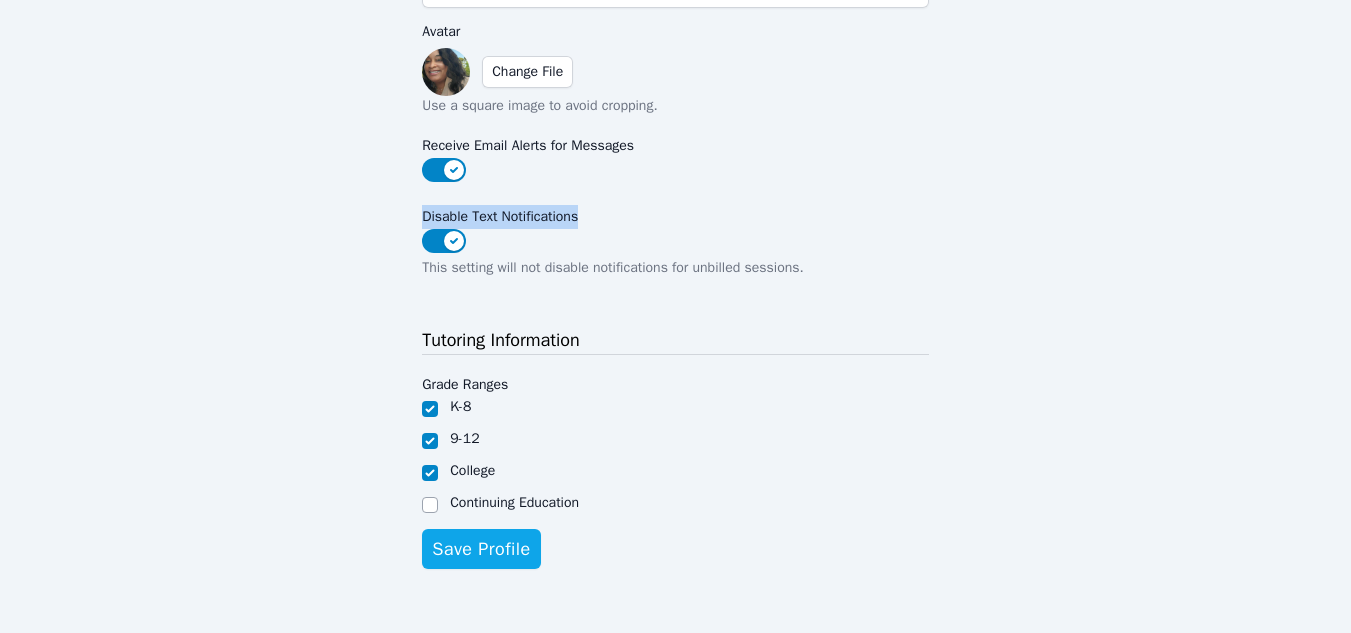 drag, startPoint x: 424, startPoint y: 213, endPoint x: 587, endPoint y: 222, distance: 163.24828 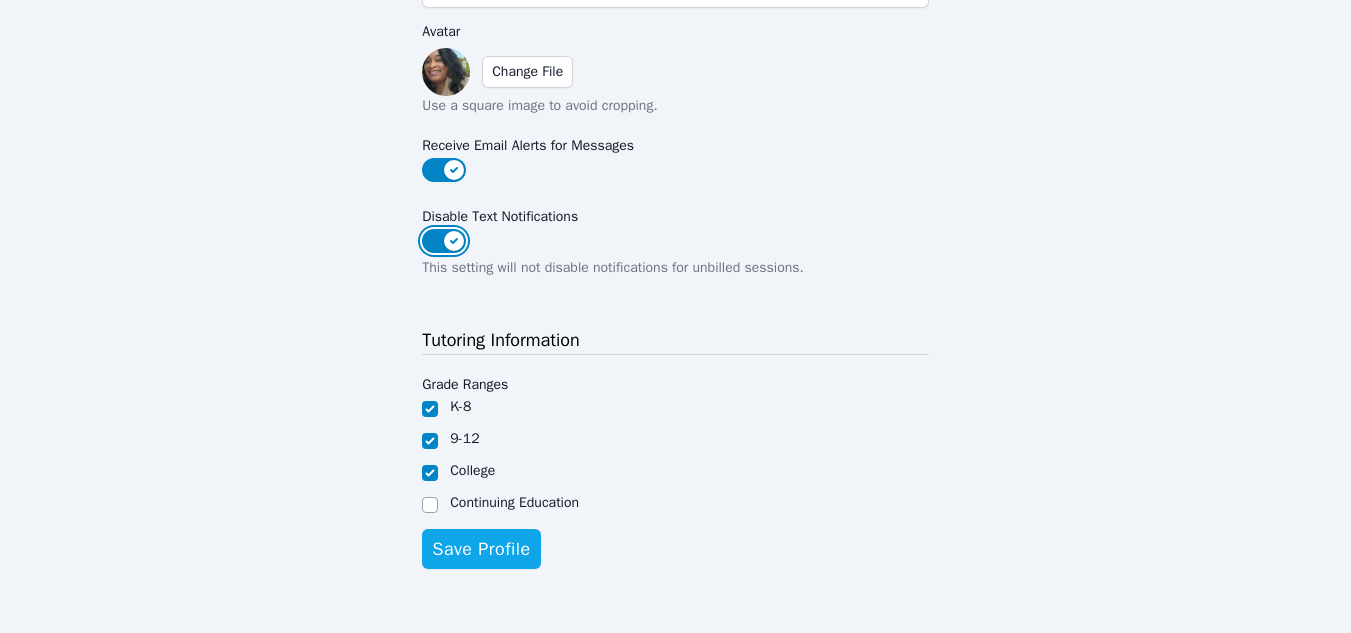 click on "Disable Text Notifications" at bounding box center (444, 241) 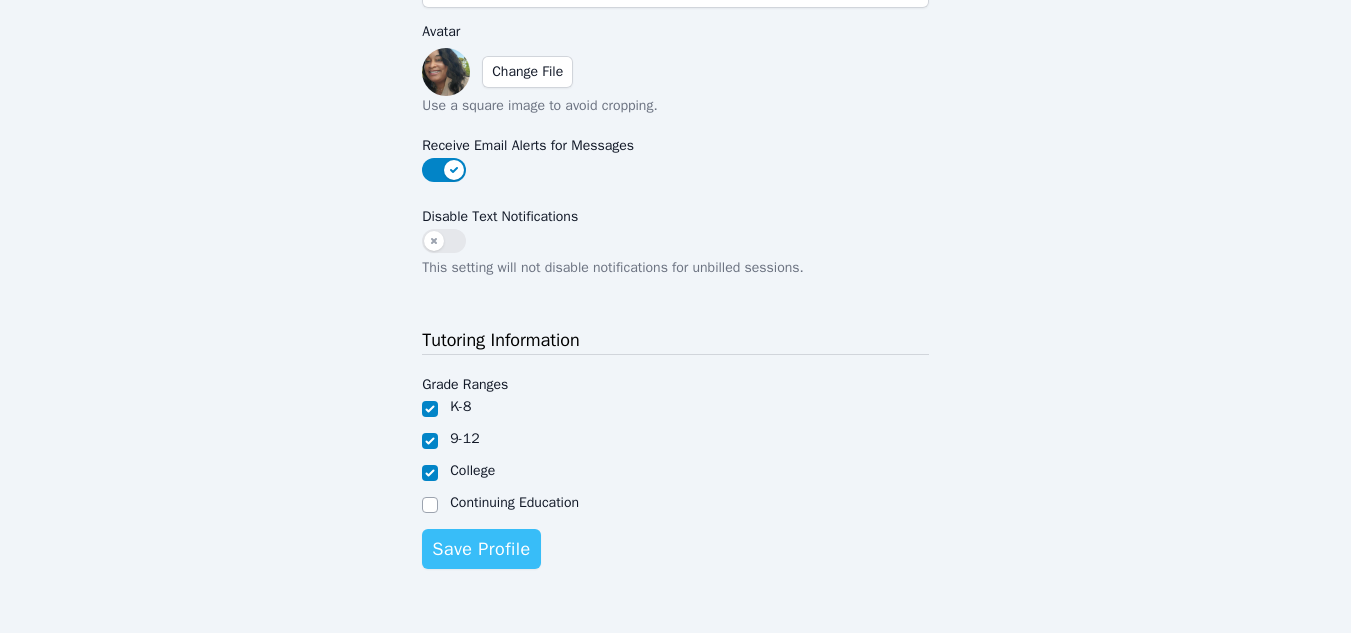 click on "Save Profile" at bounding box center [481, 549] 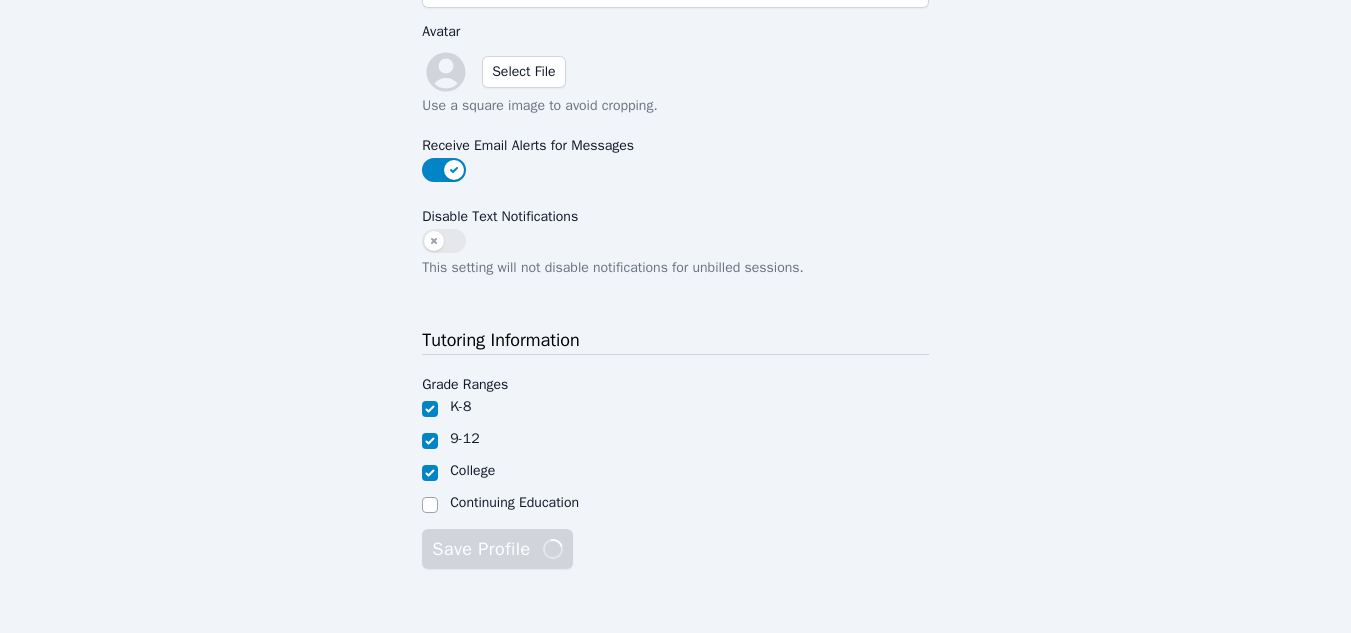 scroll, scrollTop: 0, scrollLeft: 0, axis: both 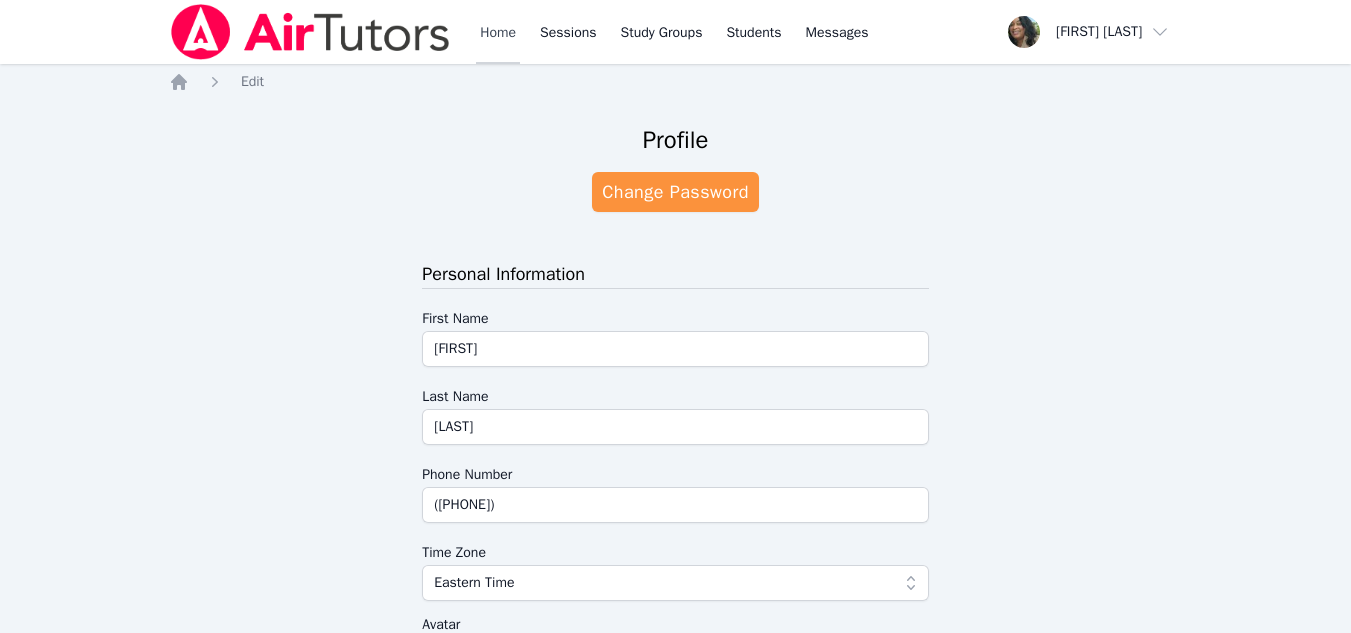click on "Home" at bounding box center (498, 32) 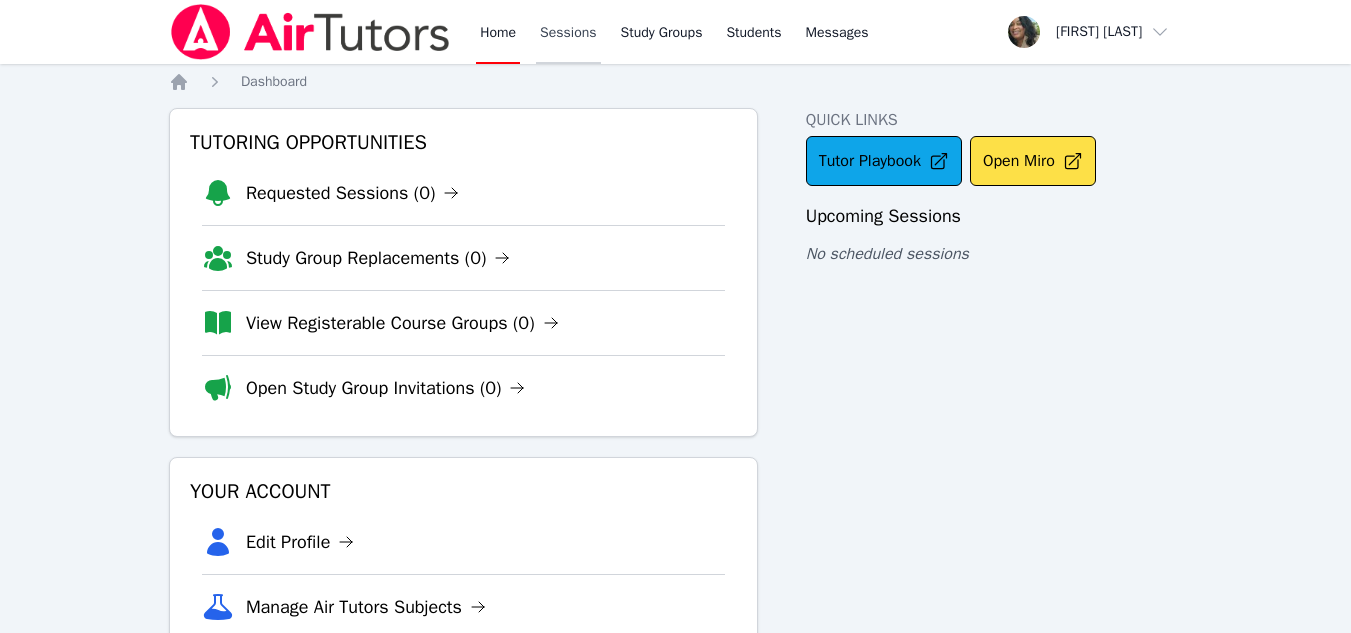 click on "Sessions" at bounding box center [568, 32] 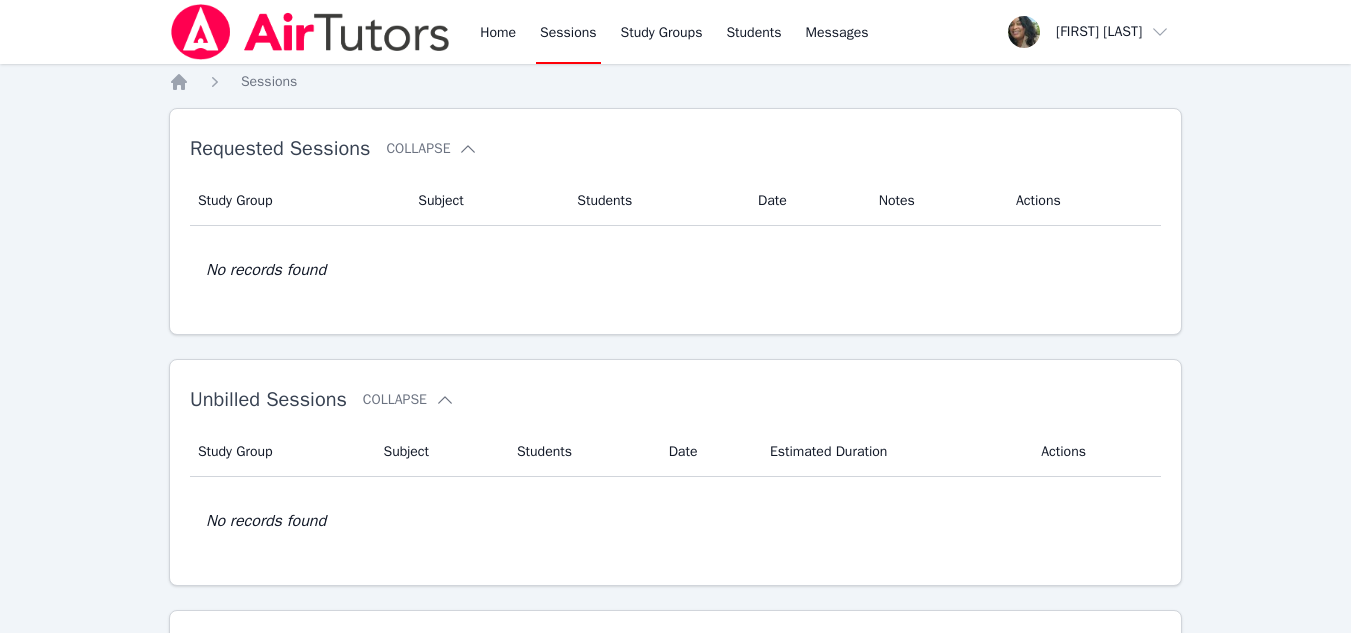 scroll, scrollTop: 390, scrollLeft: 0, axis: vertical 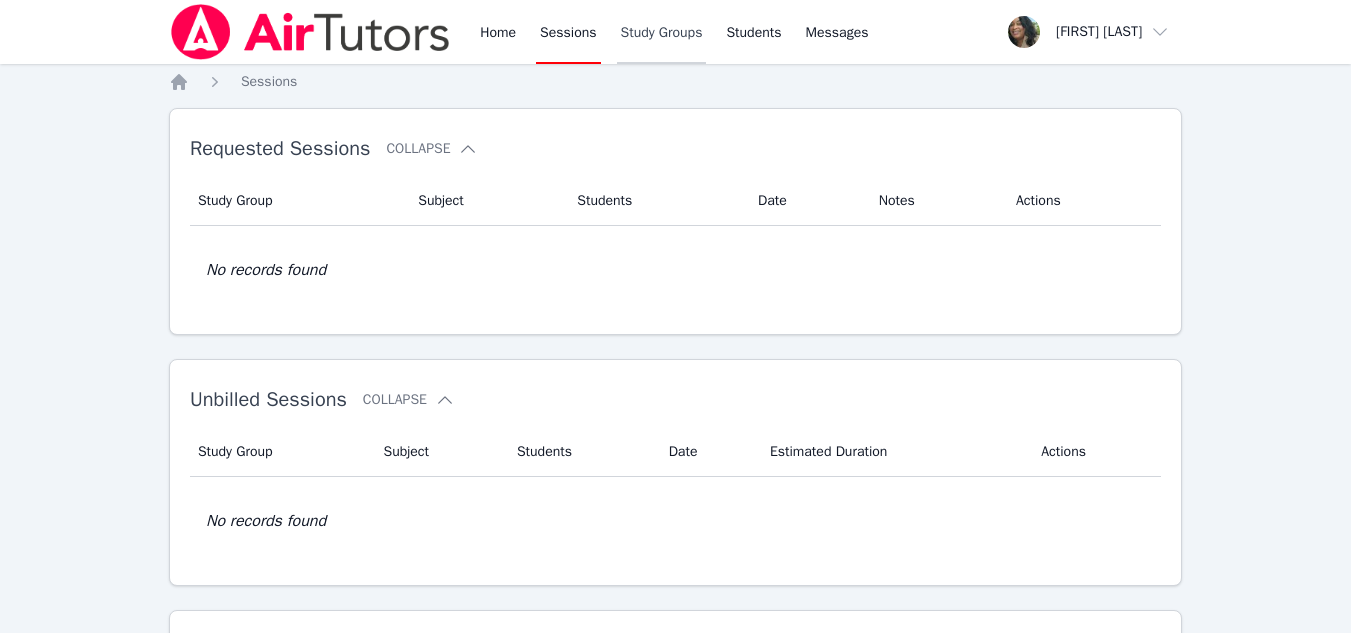 click on "Study Groups" at bounding box center [662, 32] 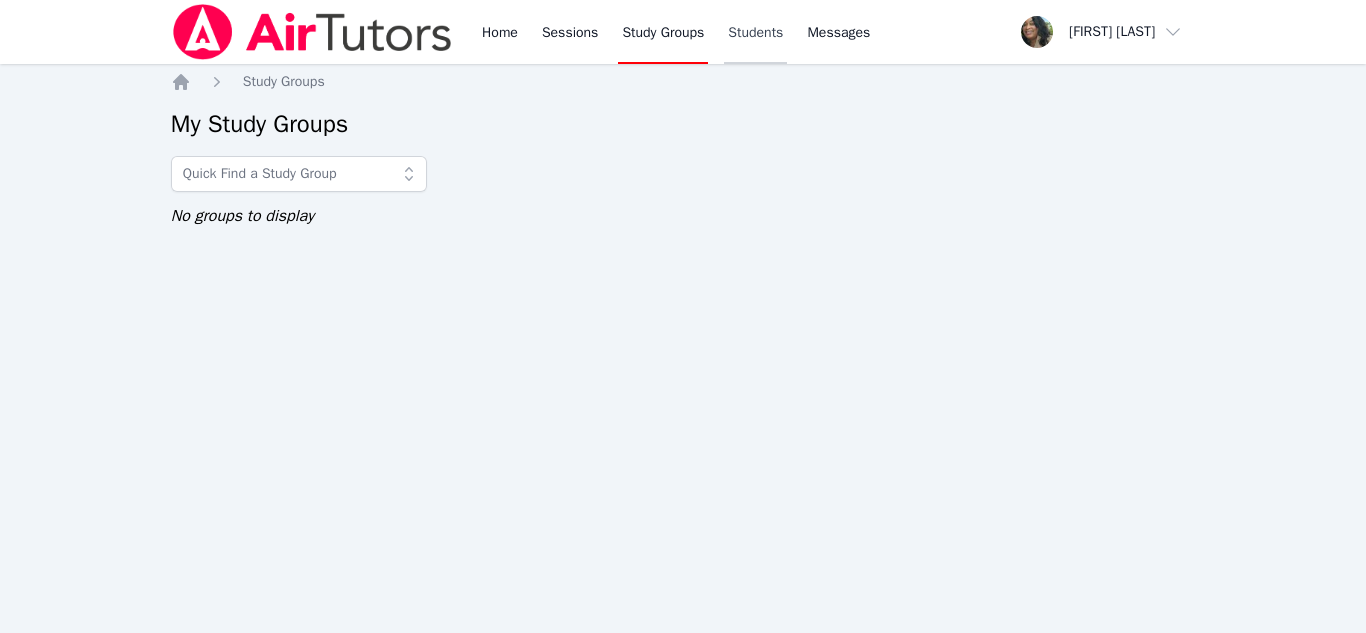 click on "Students" at bounding box center [755, 32] 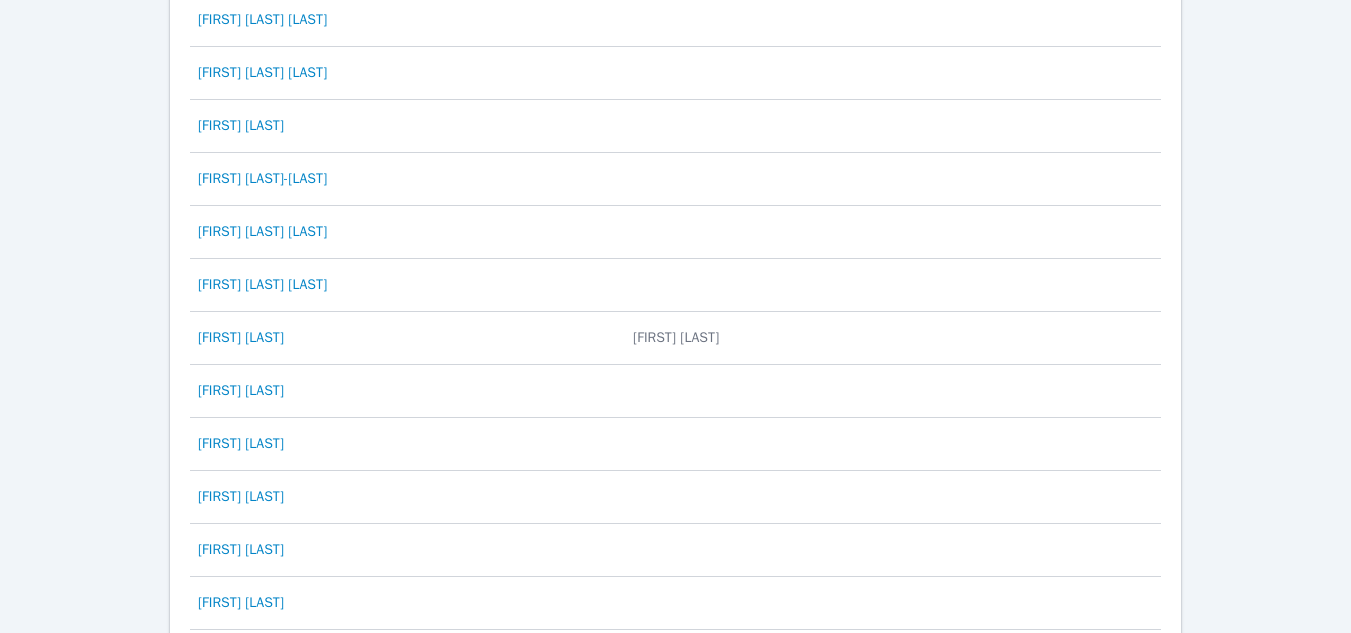 scroll, scrollTop: 1096, scrollLeft: 0, axis: vertical 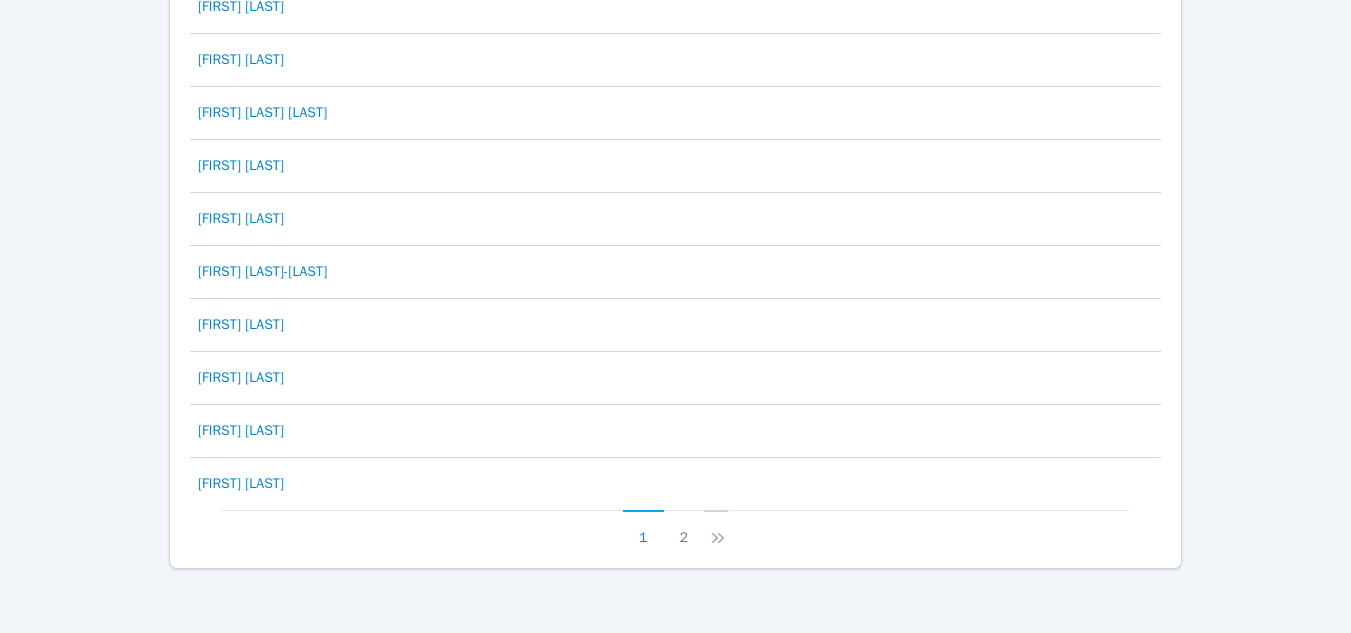 click 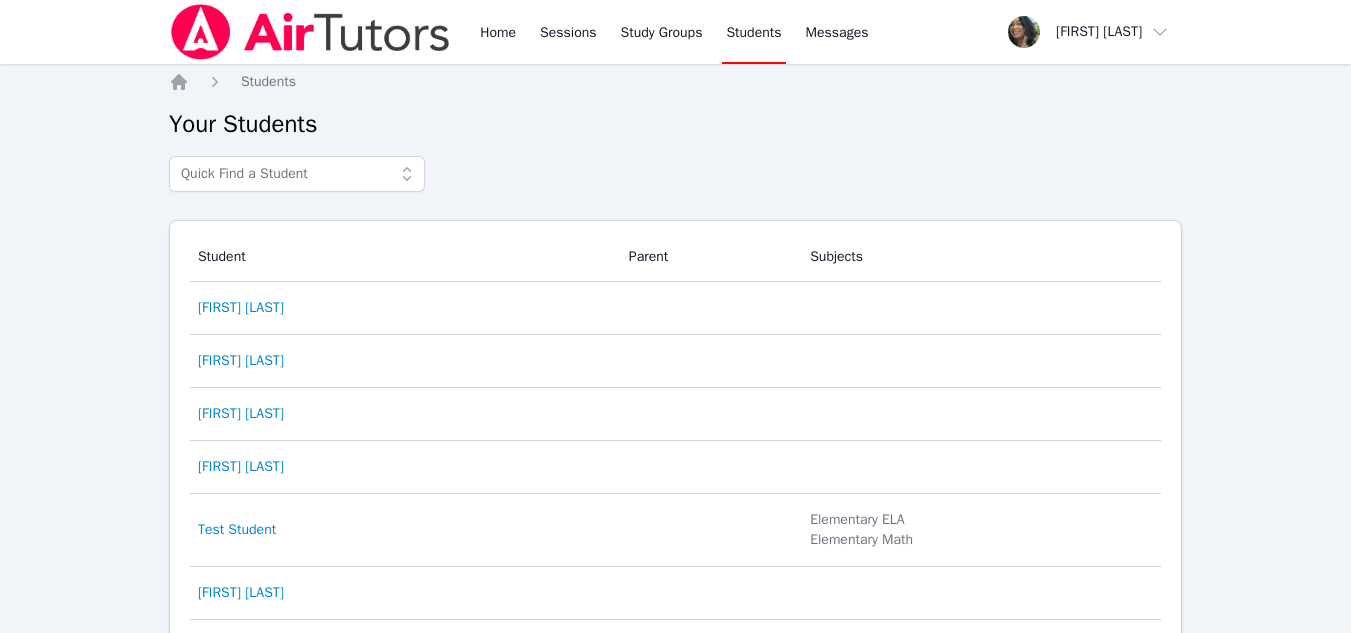scroll, scrollTop: 553, scrollLeft: 0, axis: vertical 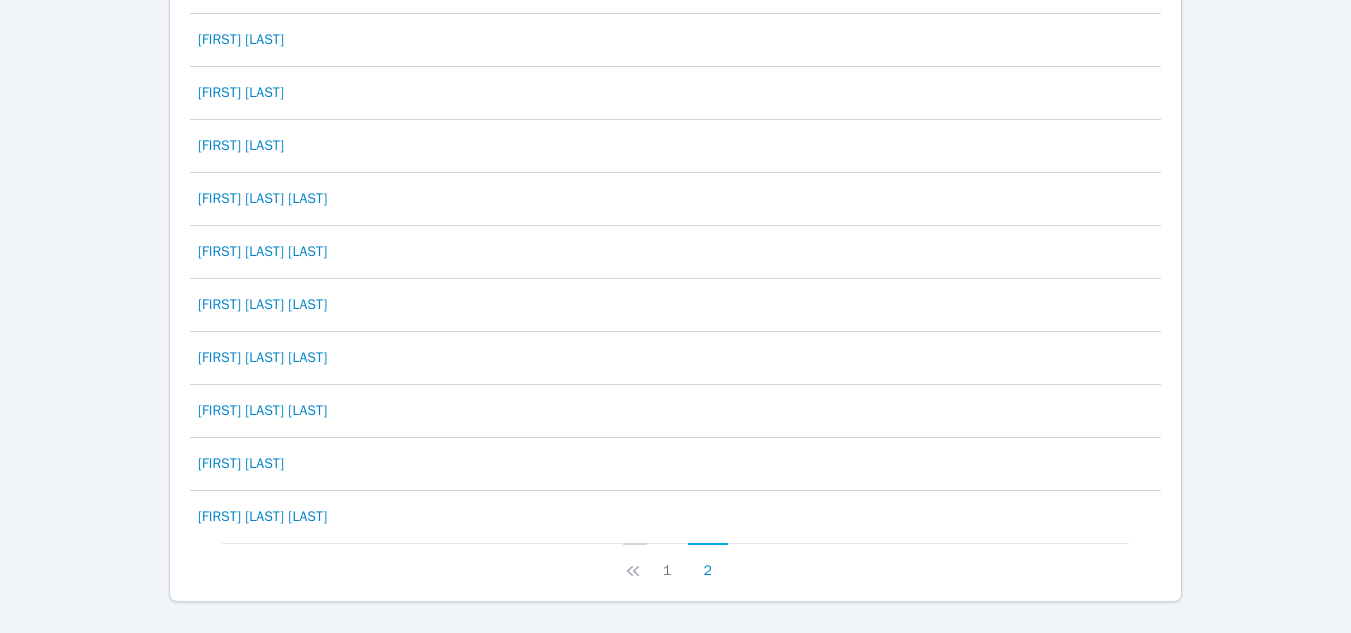 click 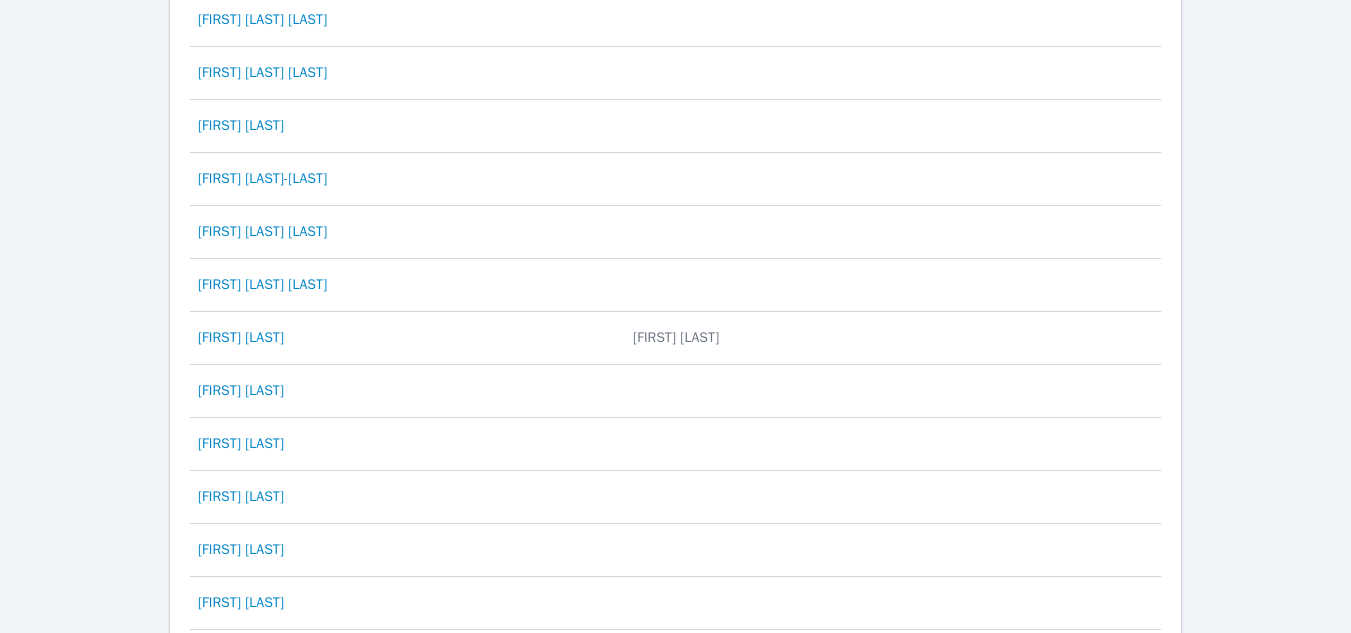scroll, scrollTop: 0, scrollLeft: 0, axis: both 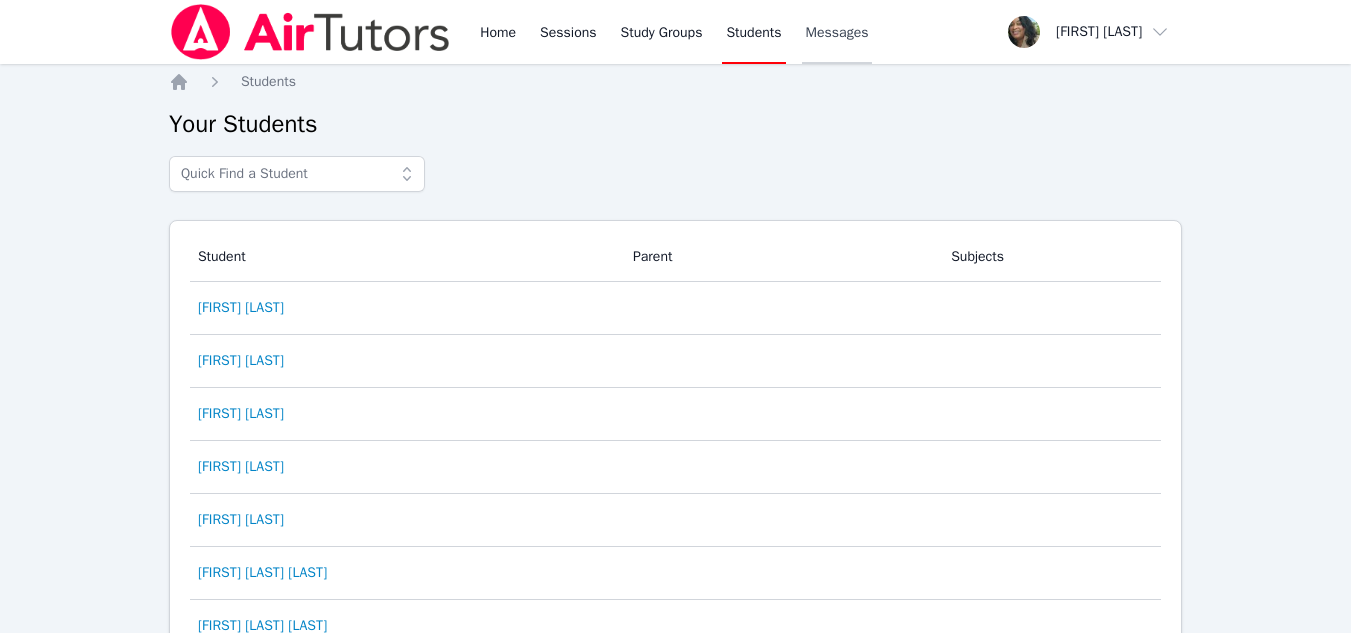 click on "Messages" at bounding box center (837, 32) 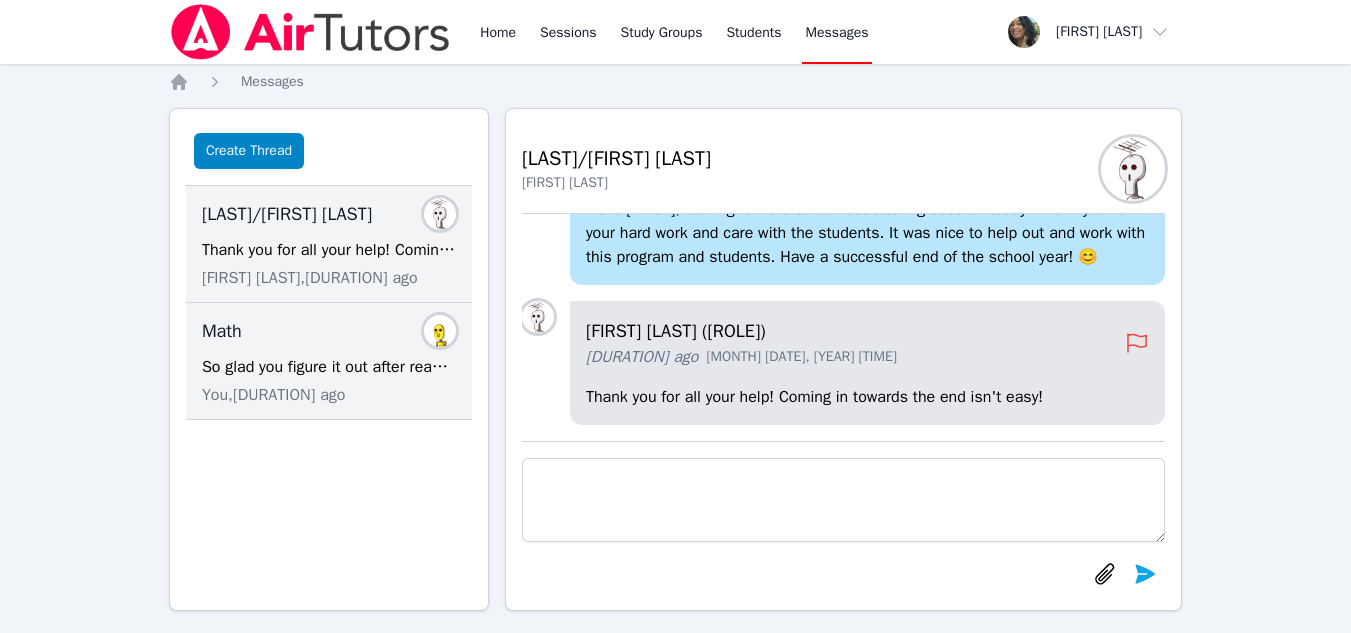 click on "So glad you figure it out after reading it aloud! :-D" at bounding box center (329, 367) 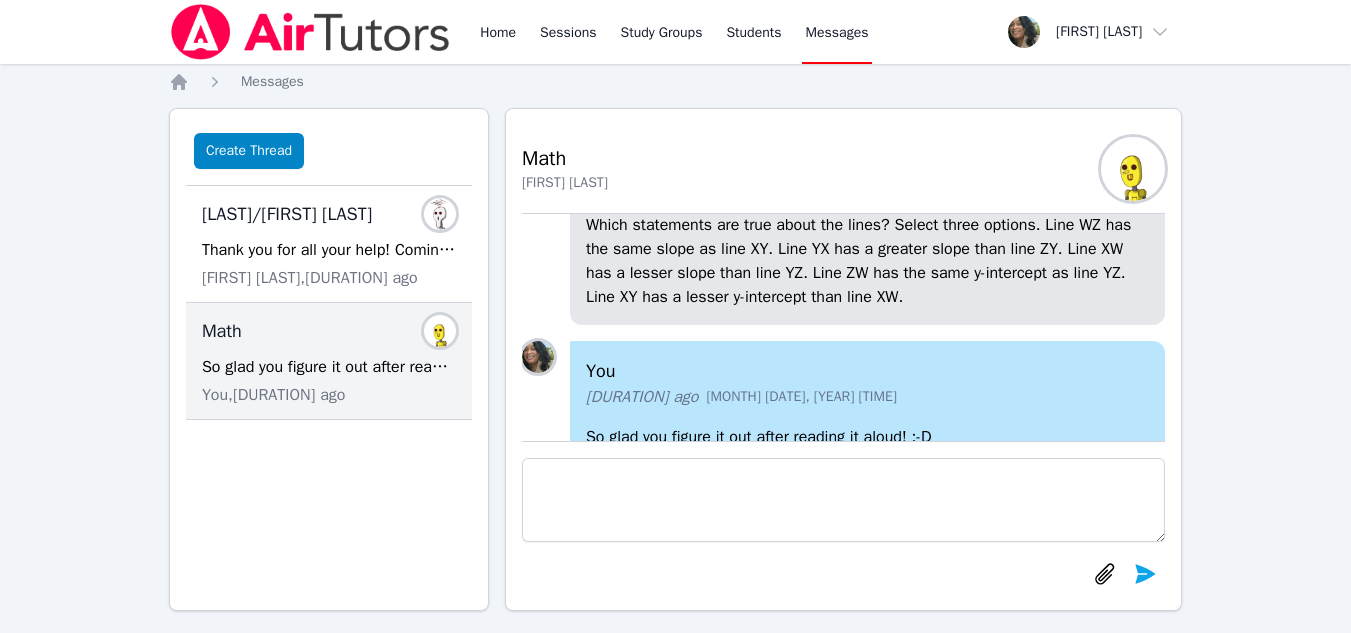 scroll, scrollTop: -80, scrollLeft: 0, axis: vertical 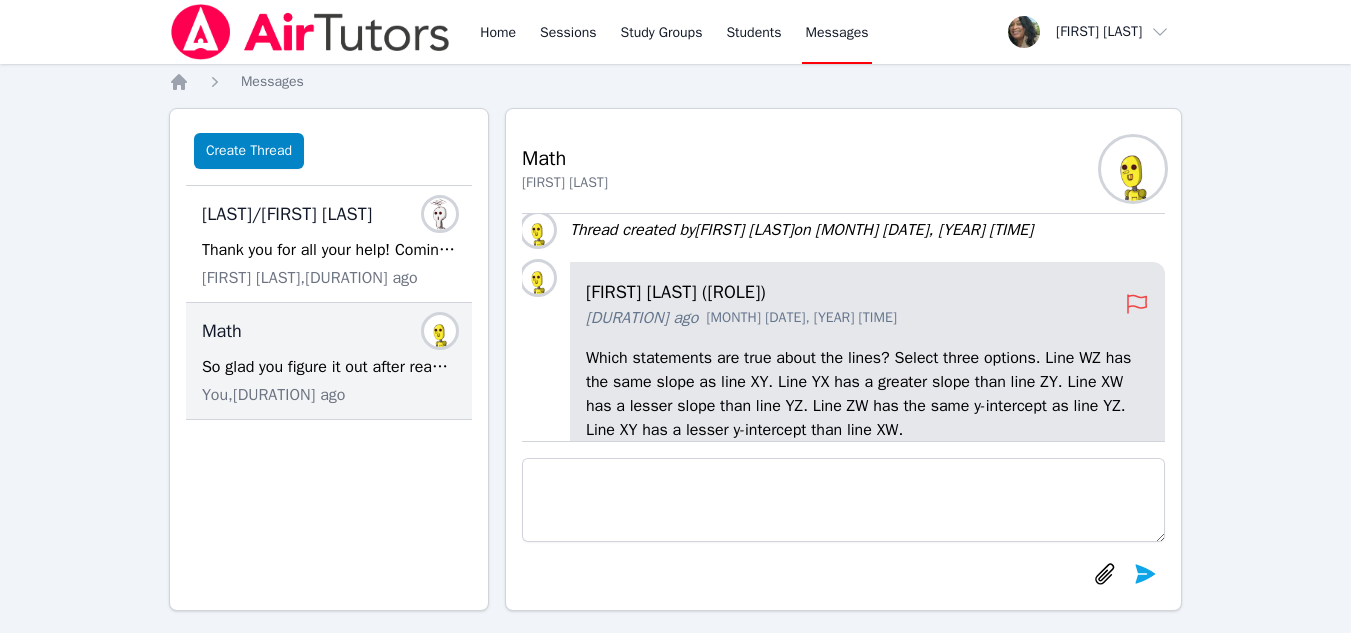 click on "[FIRST] [LAST] ([ROLE]) [DURATION] ago [MONTH] [DATE], [YEAR] [TIME] Which statements are true about the lines? Select three options.
Line WZ has the same slope as line XY.
Line YX has a greater slope than line ZY.
Line XW has a lesser slope than line YZ.
Line ZW has the same y-intercept as line YZ.
Line XY has a lesser y-intercept than line XW." at bounding box center [867, 360] 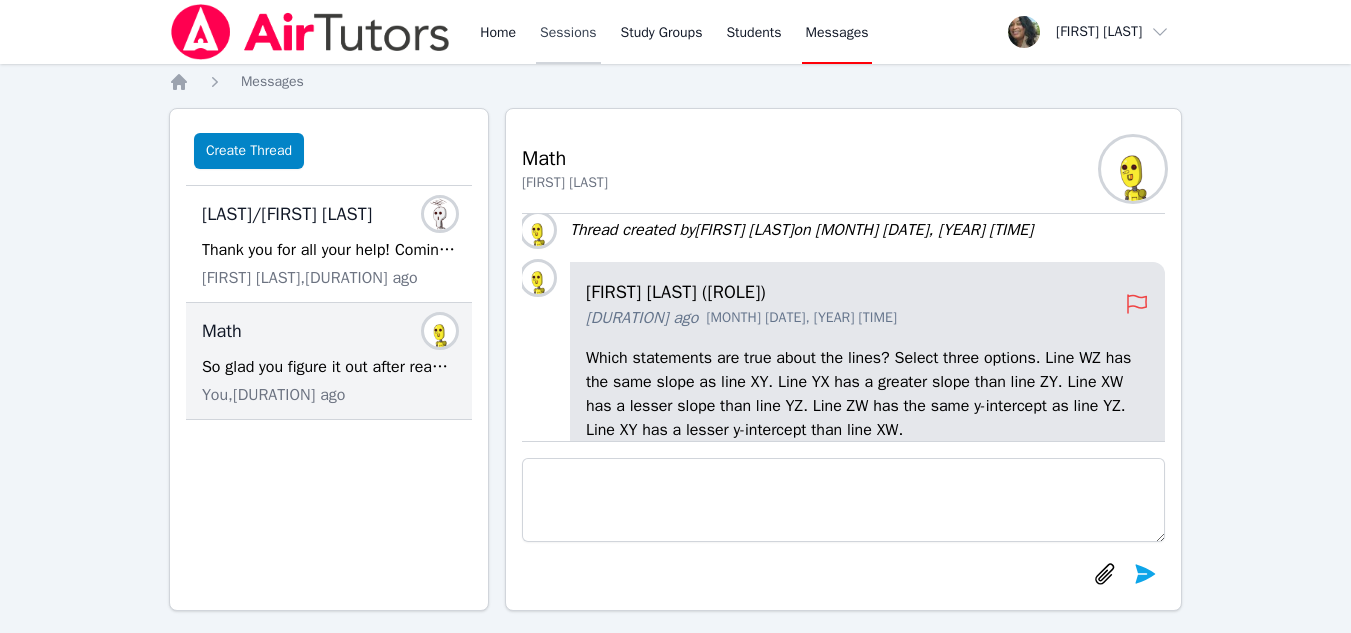 click on "Sessions" at bounding box center (568, 32) 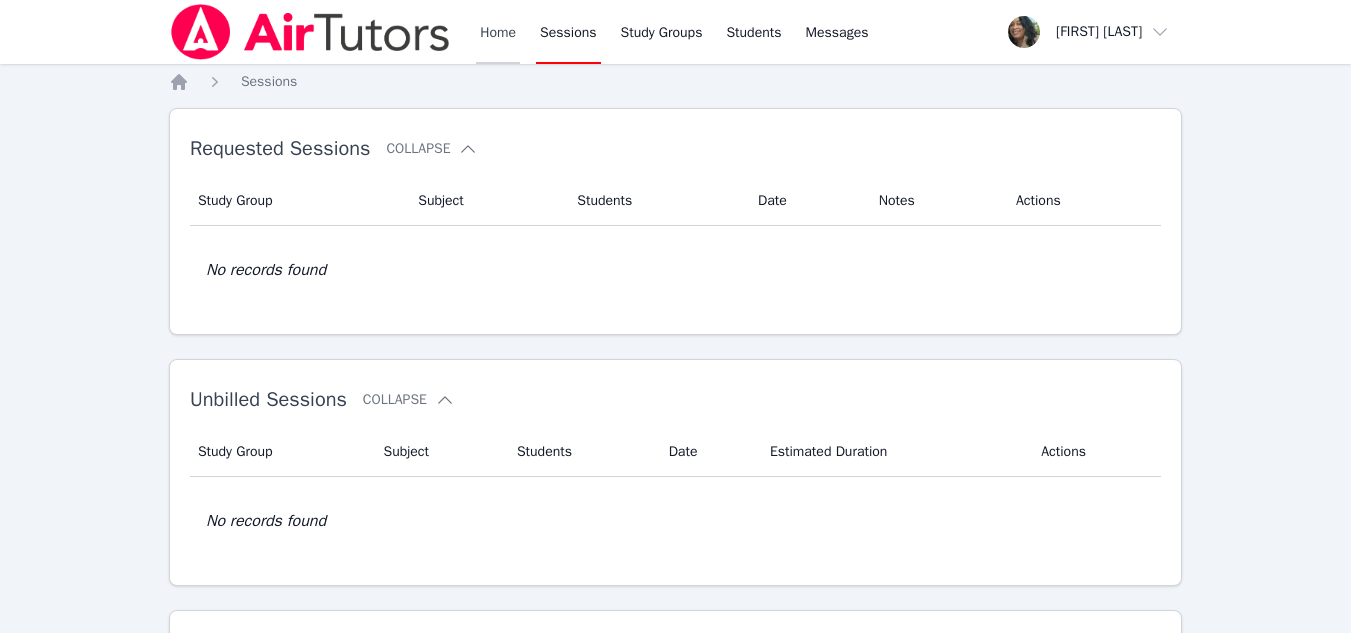 click on "Home" at bounding box center [498, 32] 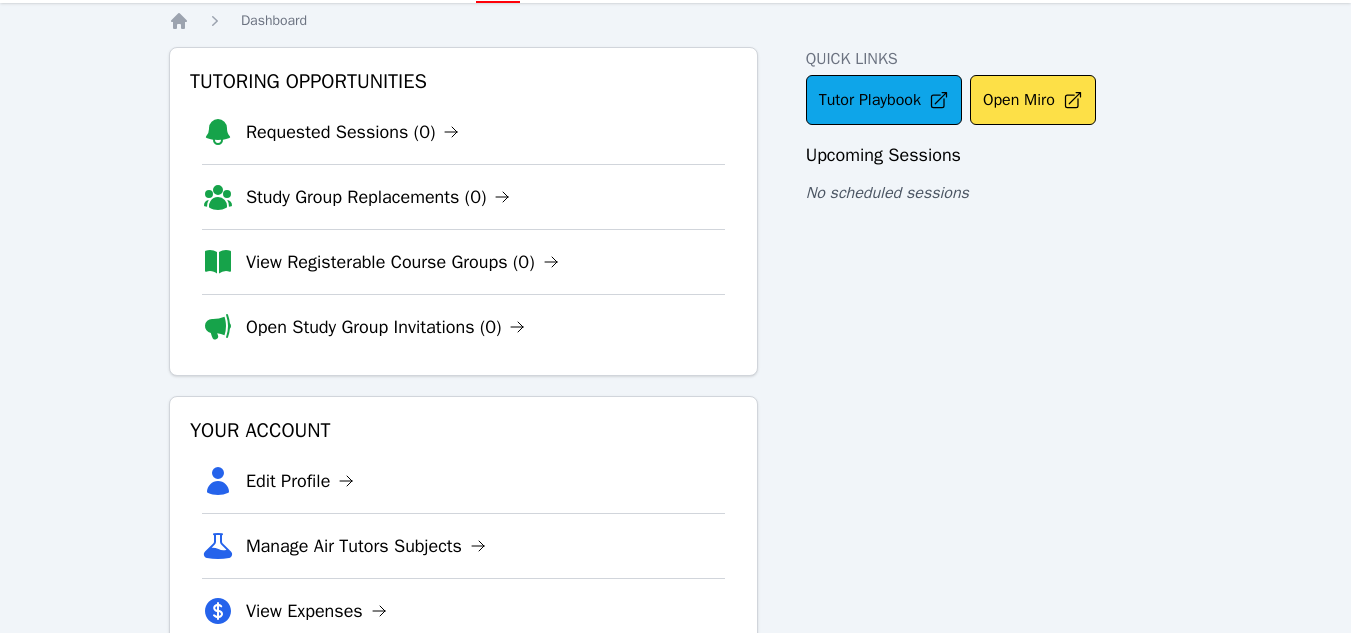 scroll, scrollTop: 80, scrollLeft: 0, axis: vertical 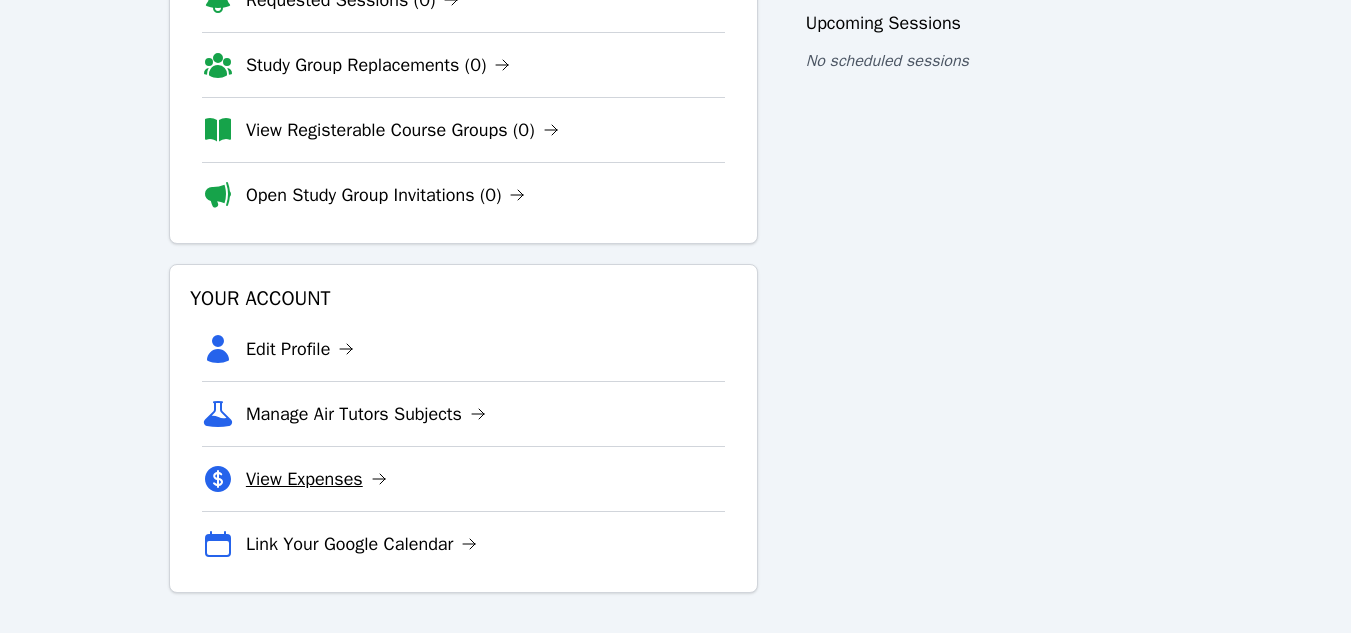 click on "View Expenses" at bounding box center (316, 479) 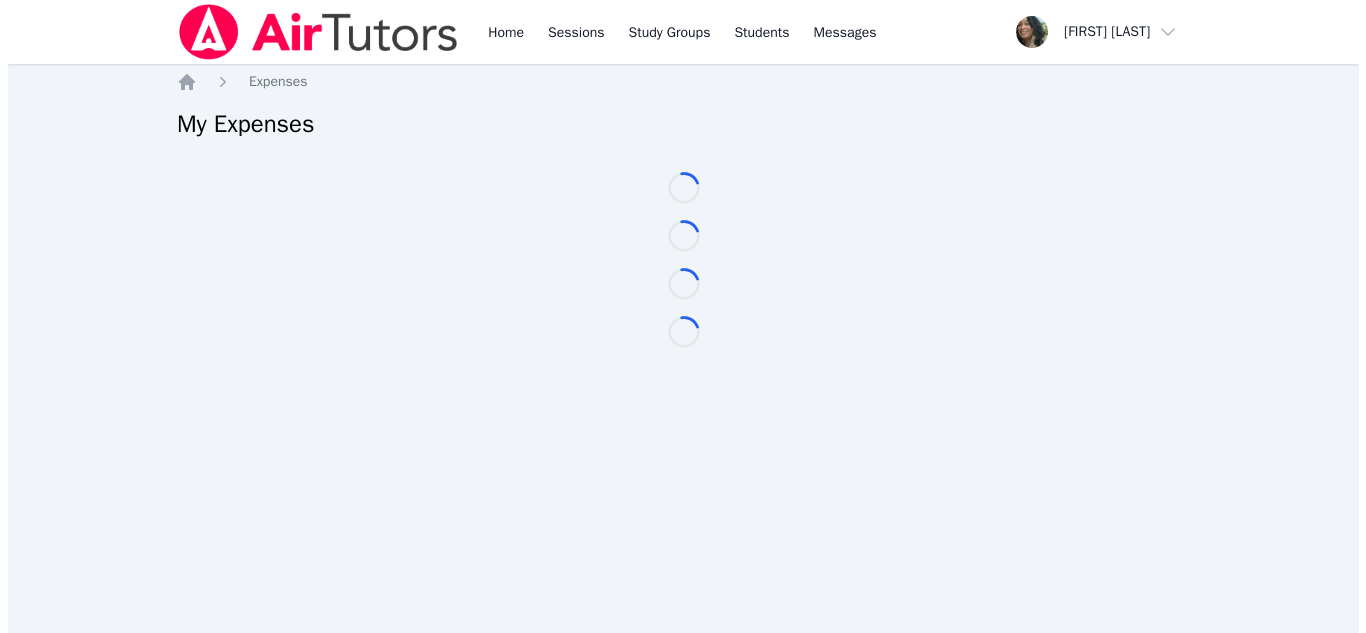 scroll, scrollTop: 0, scrollLeft: 0, axis: both 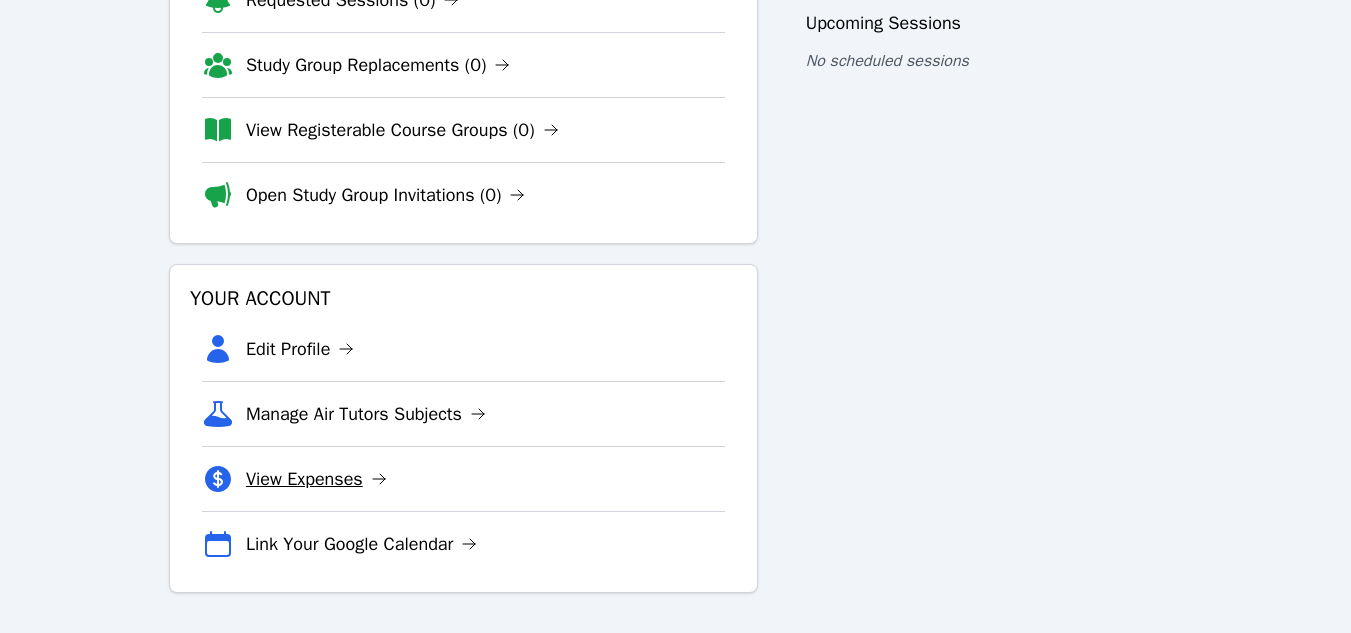 click on "View Expenses" at bounding box center [316, 479] 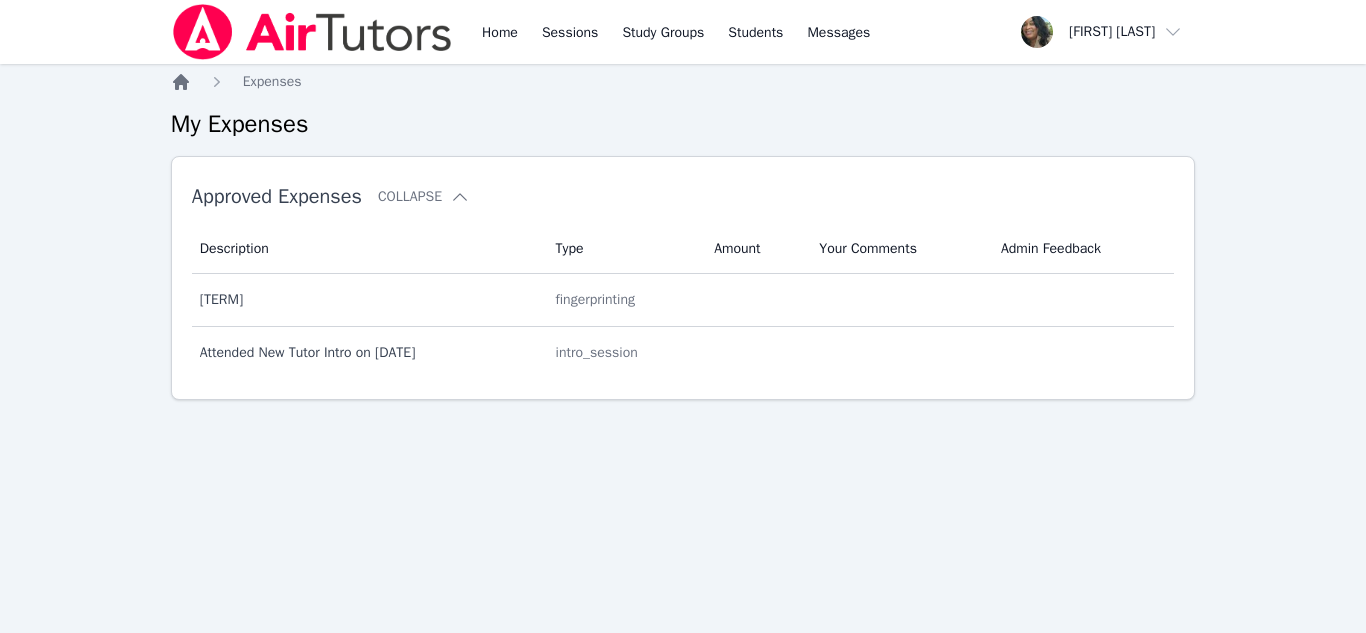 click 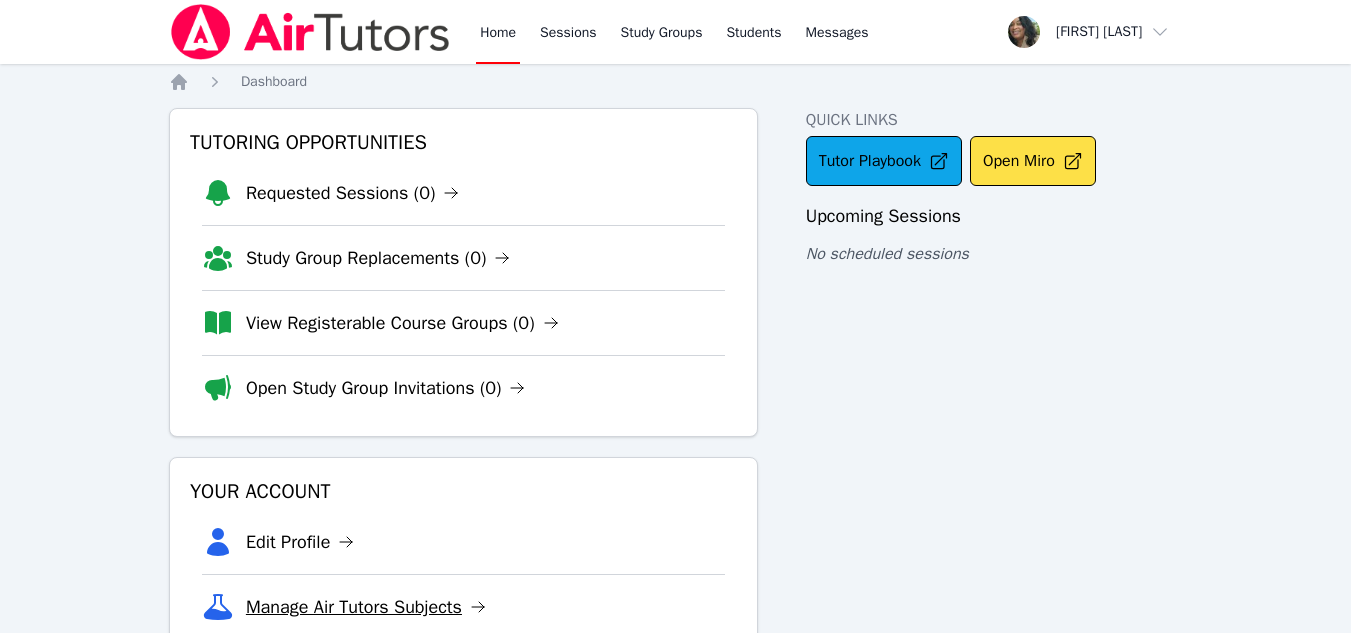 click on "Manage Air Tutors Subjects" at bounding box center [366, 607] 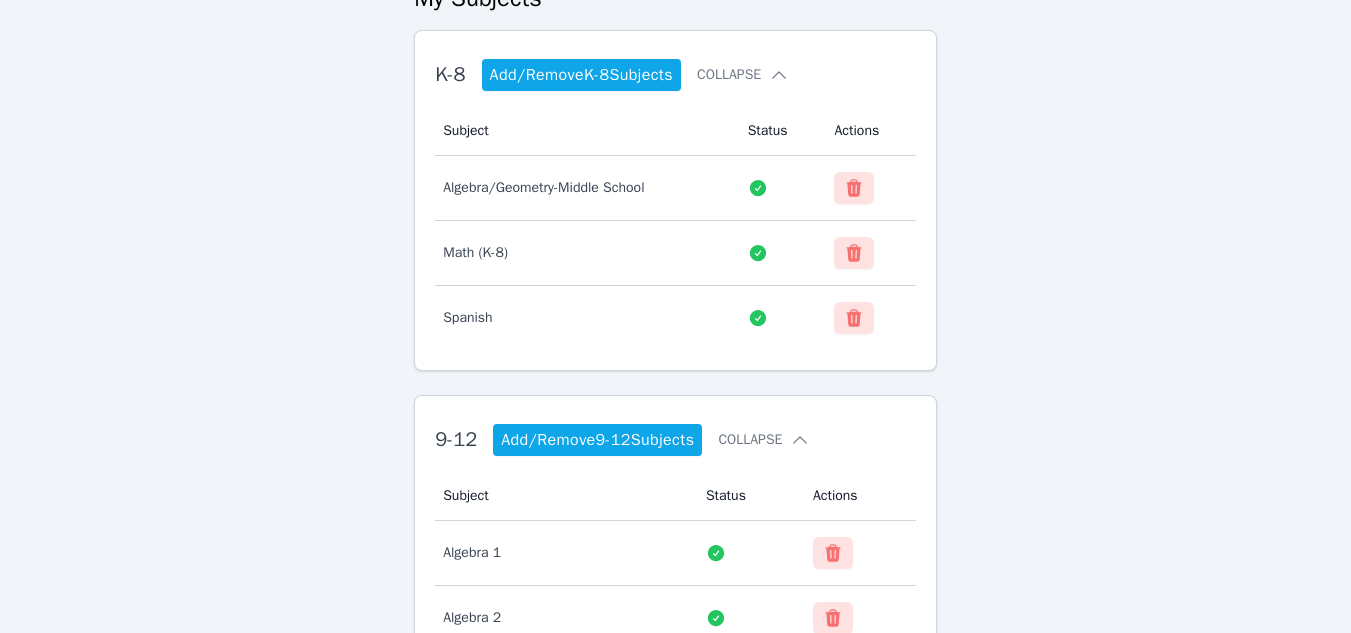 scroll, scrollTop: 146, scrollLeft: 0, axis: vertical 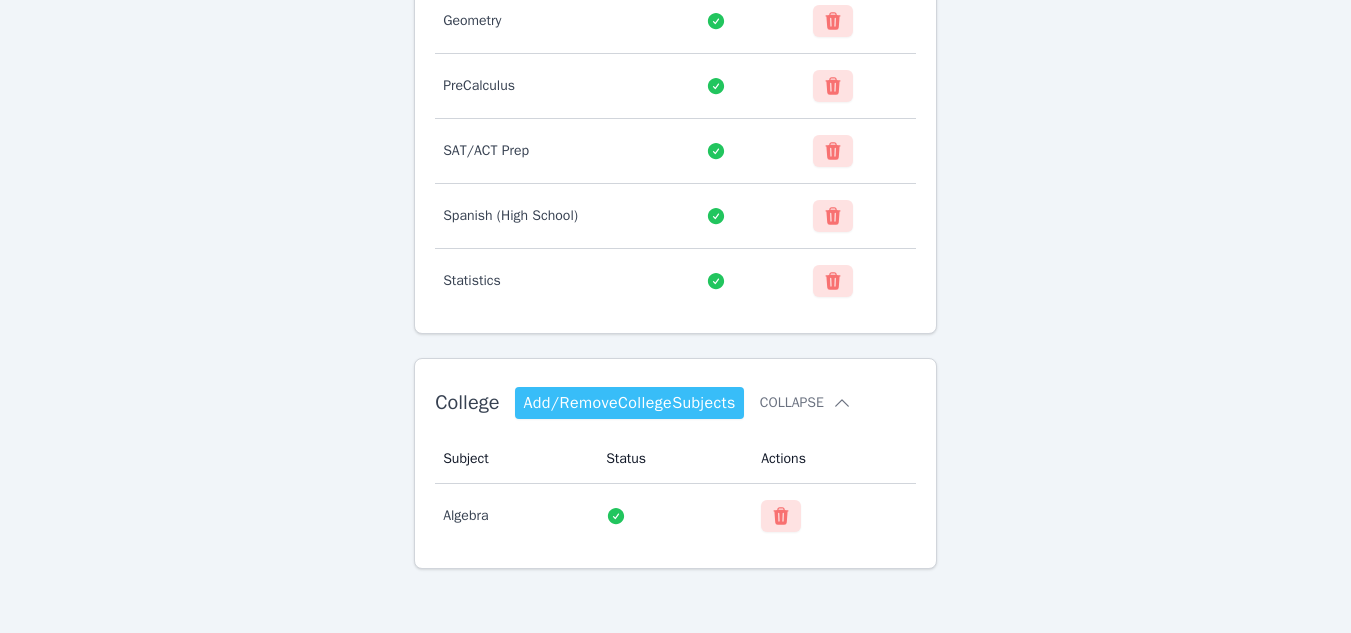 click on "Add/Remove  College  Subjects" at bounding box center [629, 403] 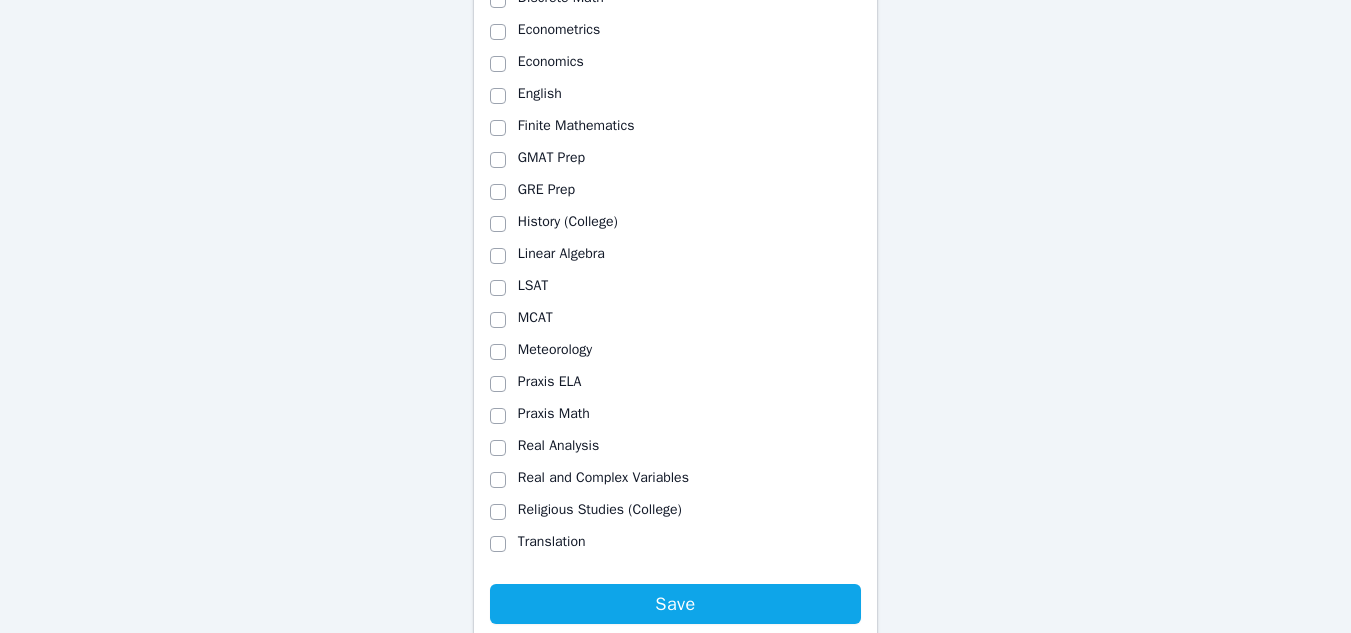 scroll, scrollTop: 733, scrollLeft: 0, axis: vertical 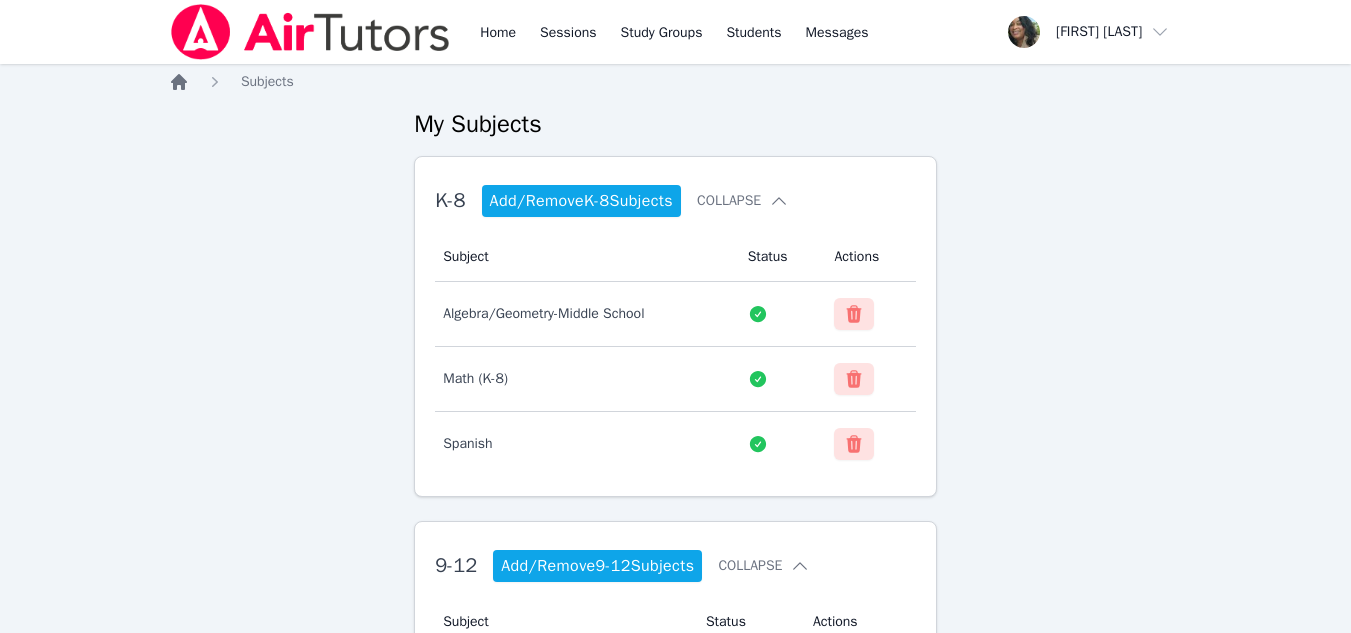 click 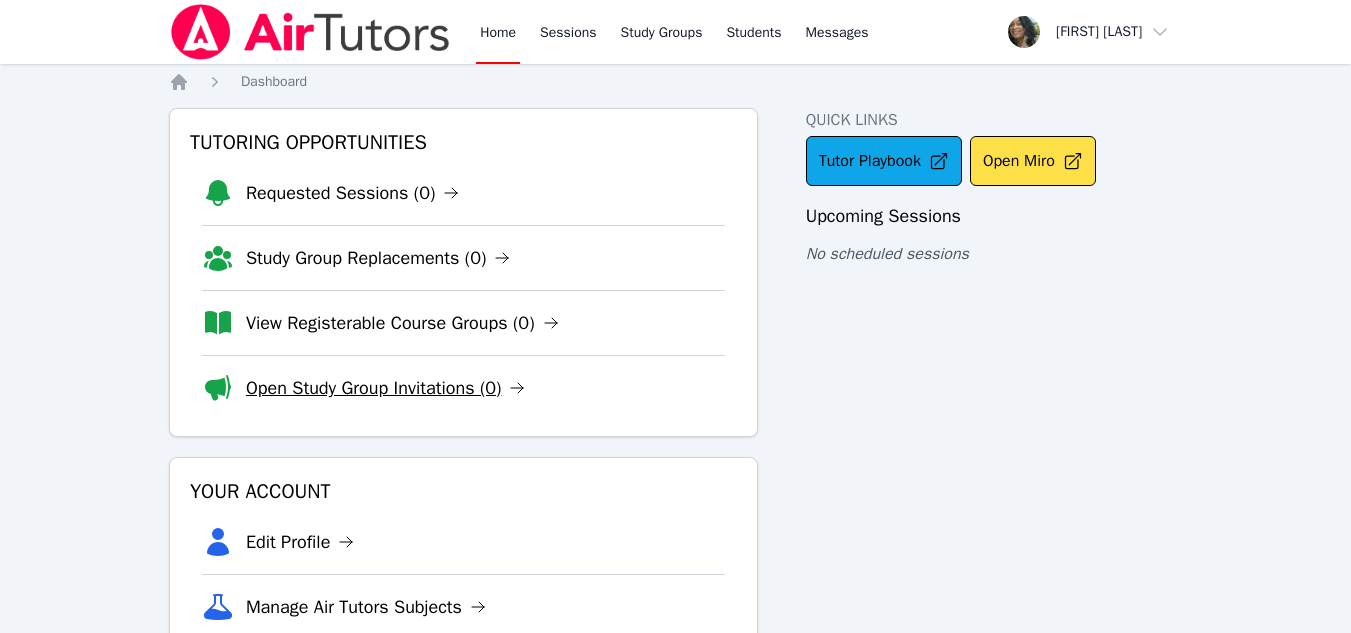 click on "Open Study Group Invitations (0)" at bounding box center [386, 388] 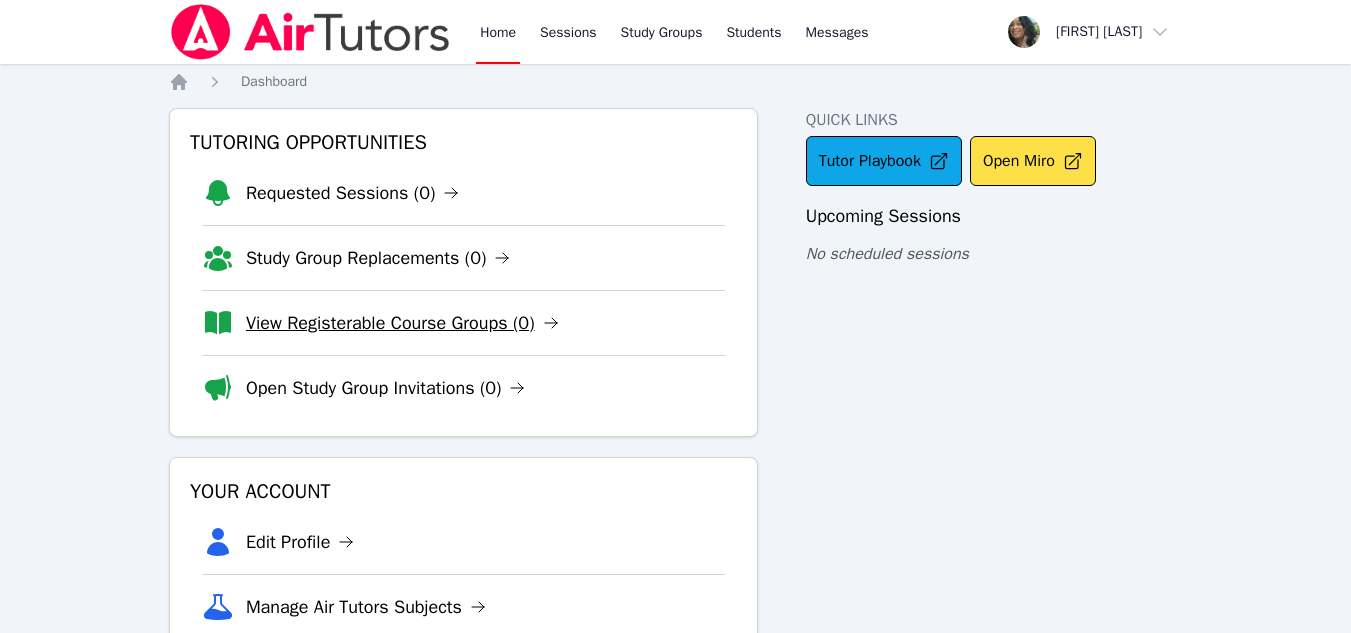 click on "View Registerable Course Groups (0)" at bounding box center (402, 323) 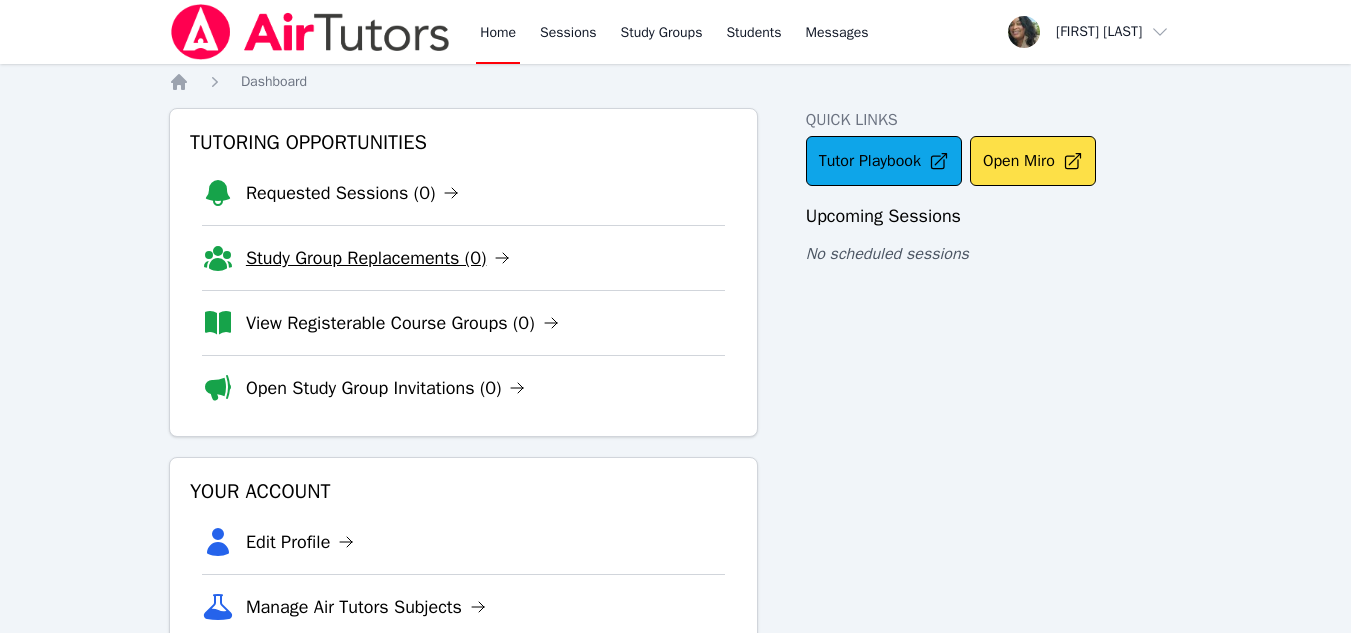 click on "Study Group Replacements (0)" at bounding box center (378, 258) 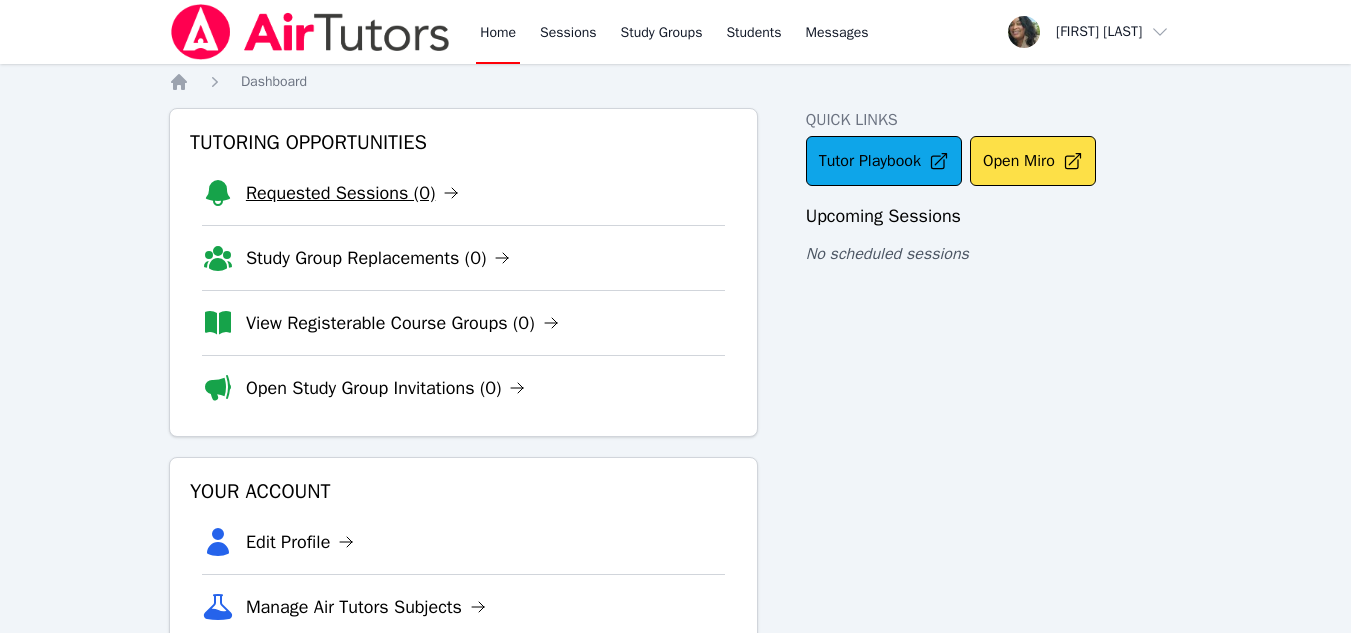 click on "Requested Sessions (0)" at bounding box center [352, 193] 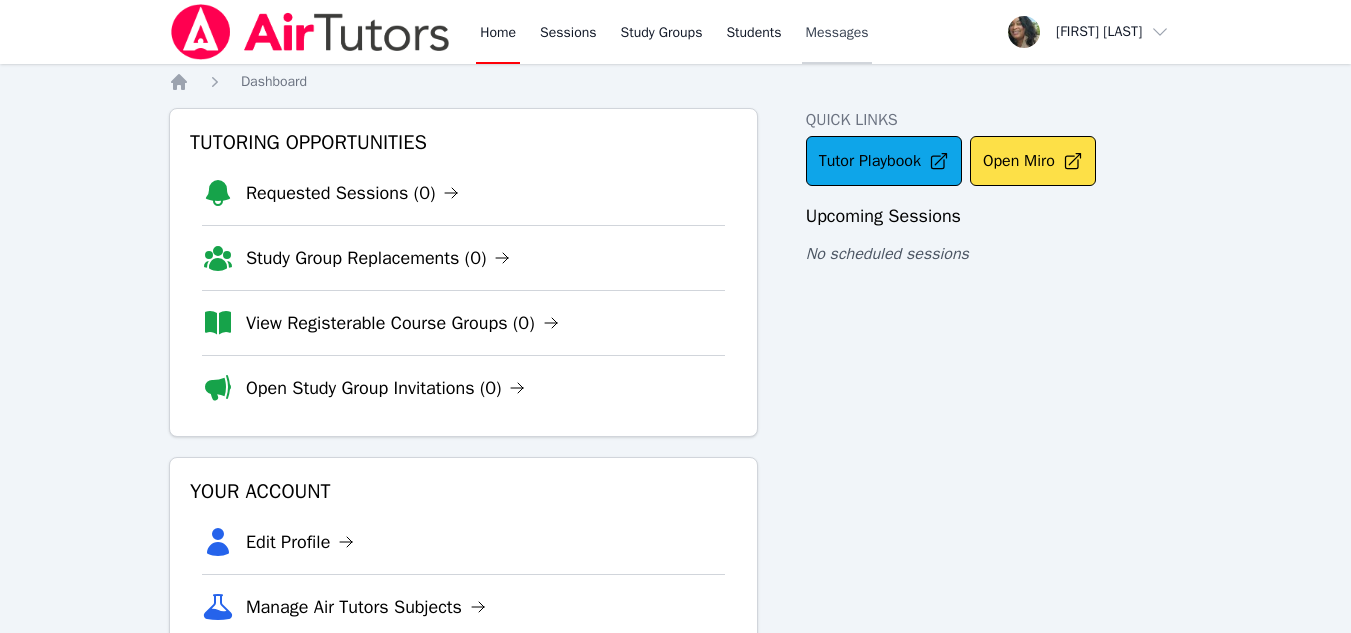 click on "Messages" at bounding box center (837, 33) 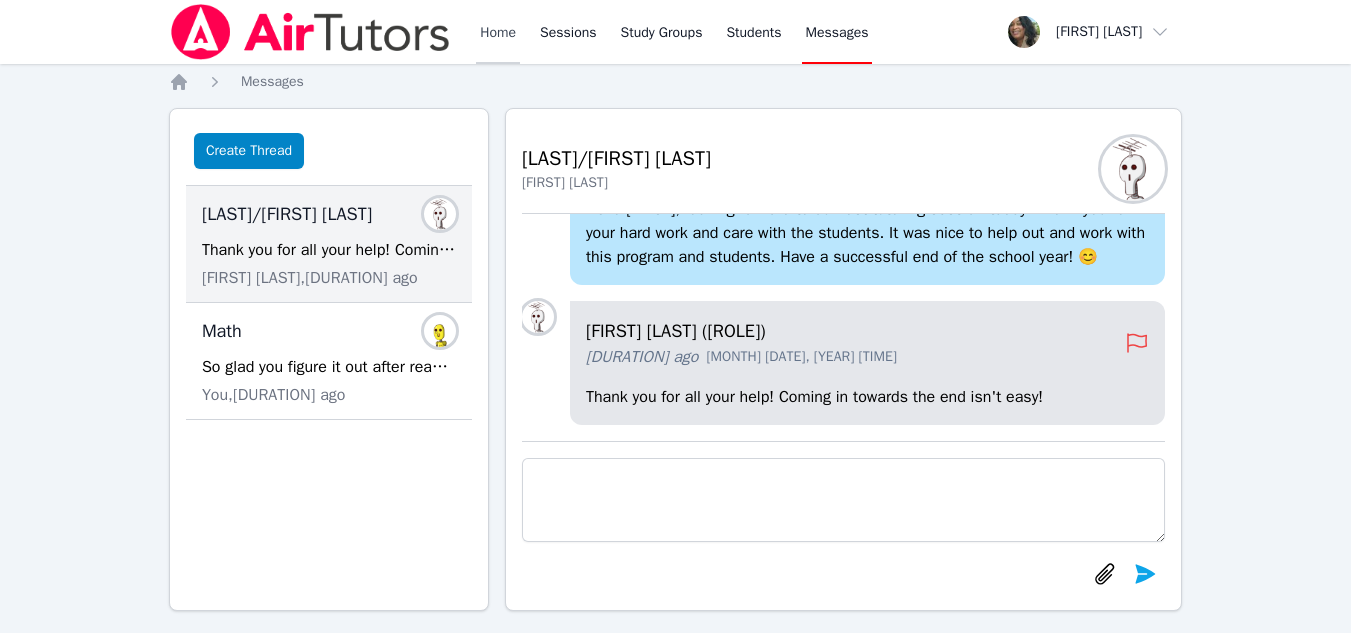 click on "Home" at bounding box center (498, 32) 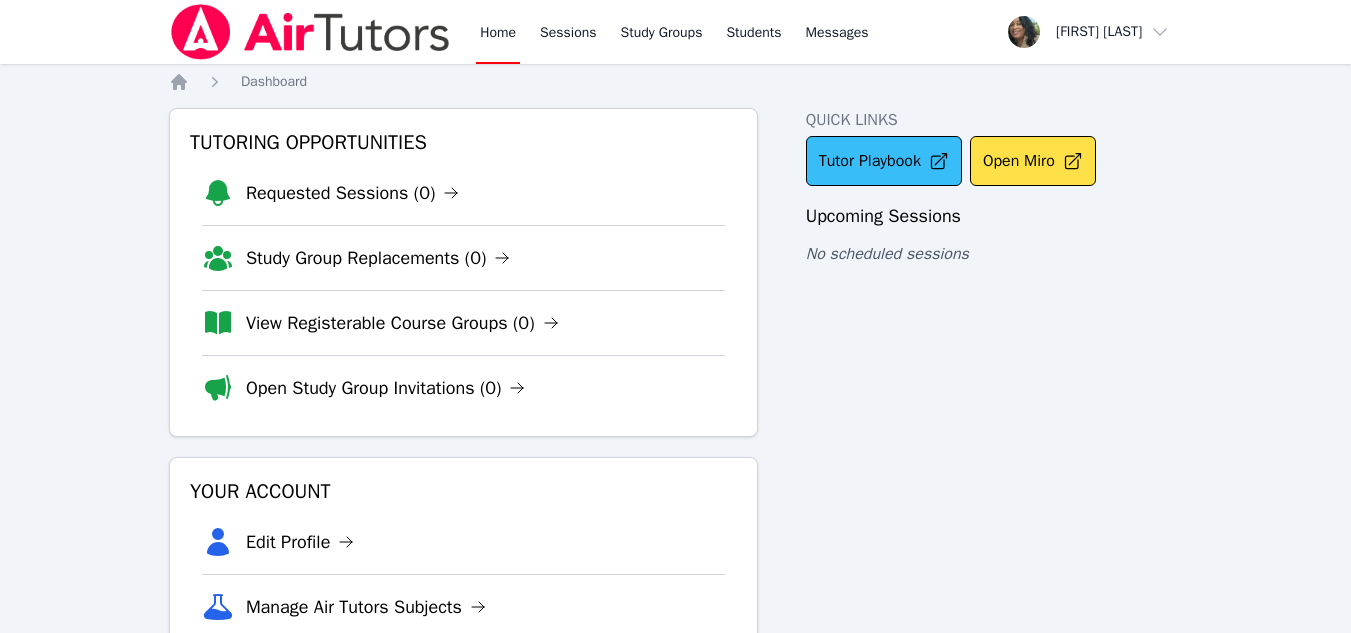 click on "Tutor Playbook" at bounding box center [884, 161] 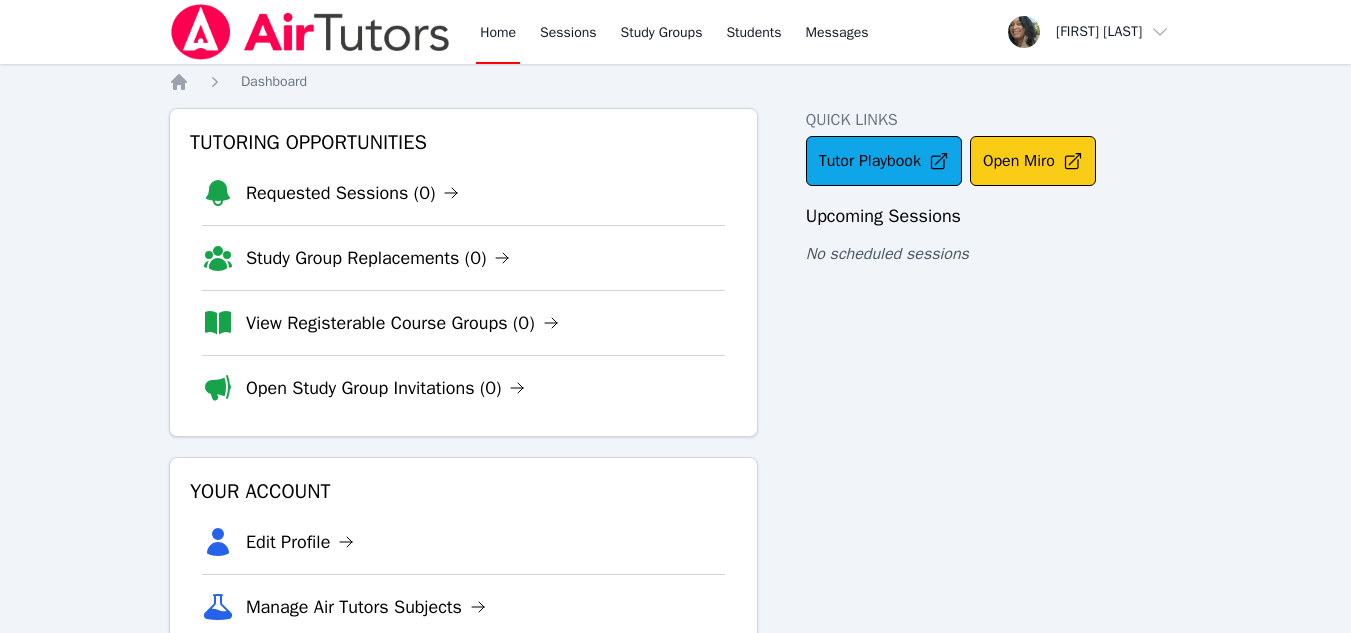 click on "Open Miro" at bounding box center (1033, 161) 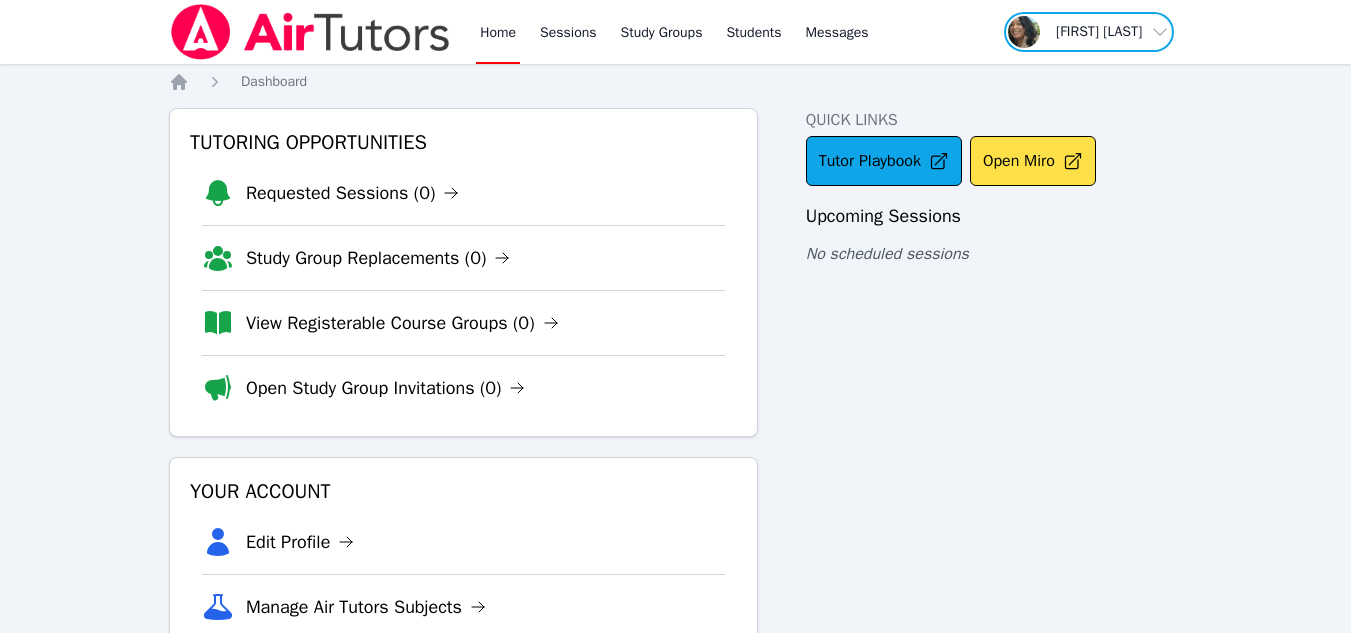 click at bounding box center (1089, 32) 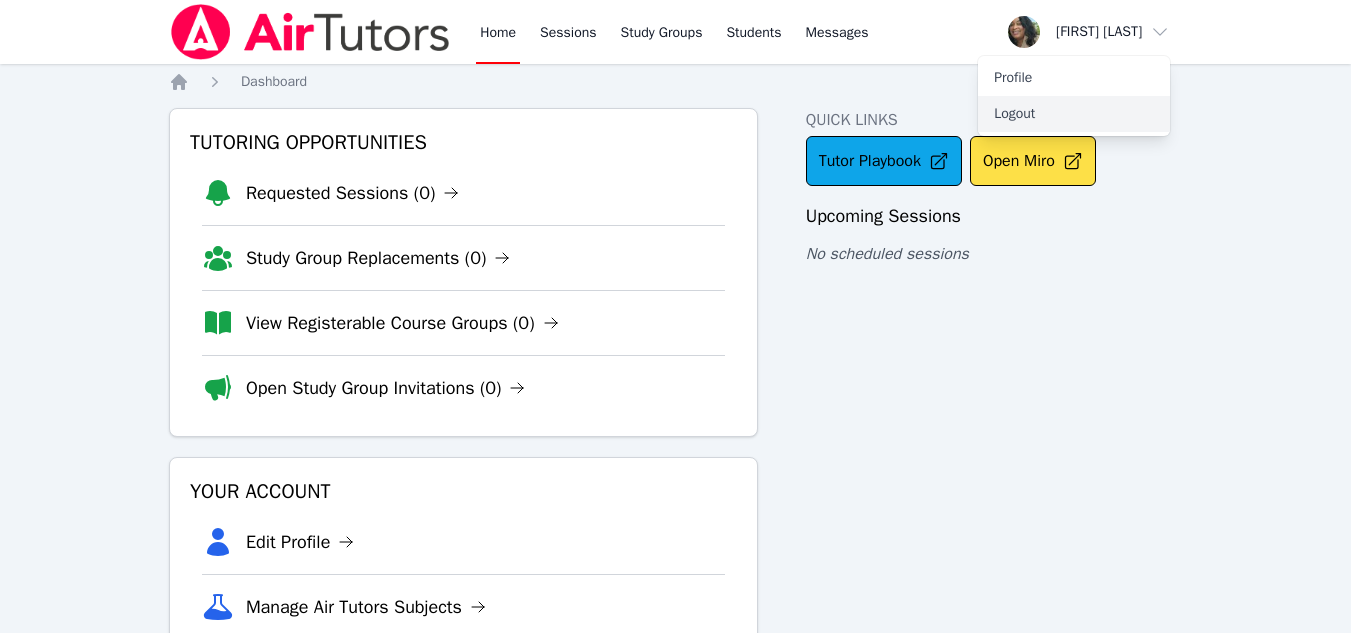 click on "Logout" at bounding box center (1074, 114) 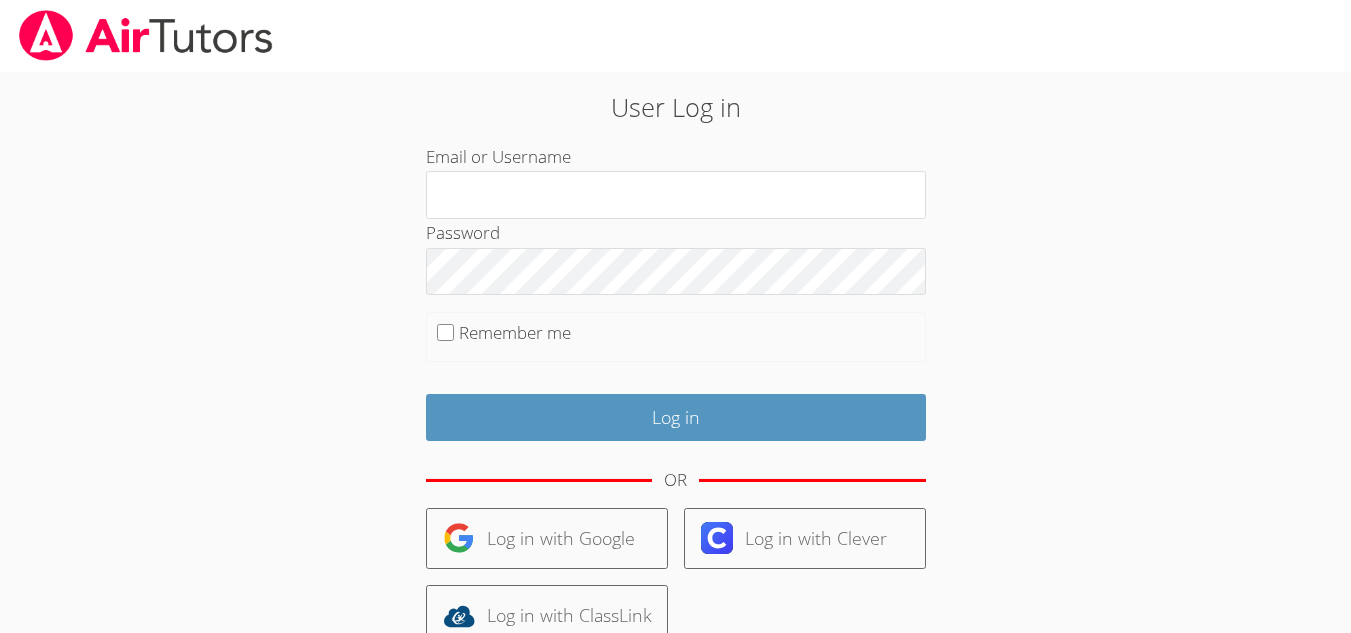 scroll, scrollTop: 0, scrollLeft: 0, axis: both 